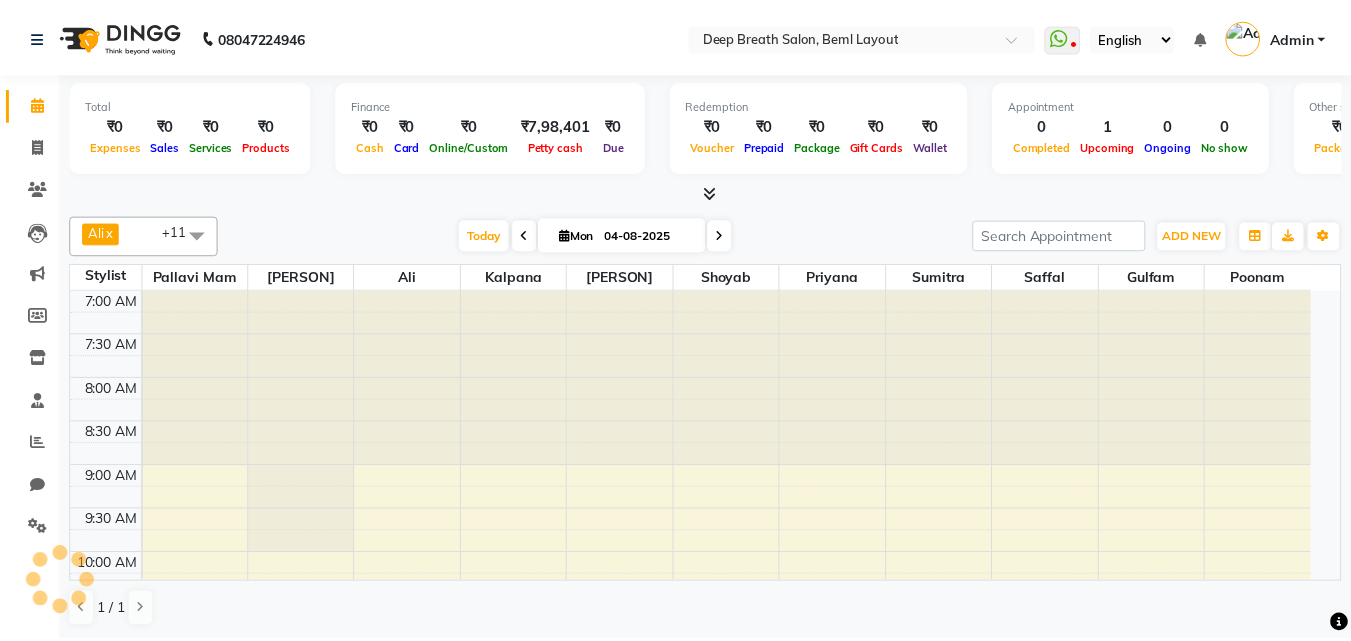 scroll, scrollTop: 0, scrollLeft: 0, axis: both 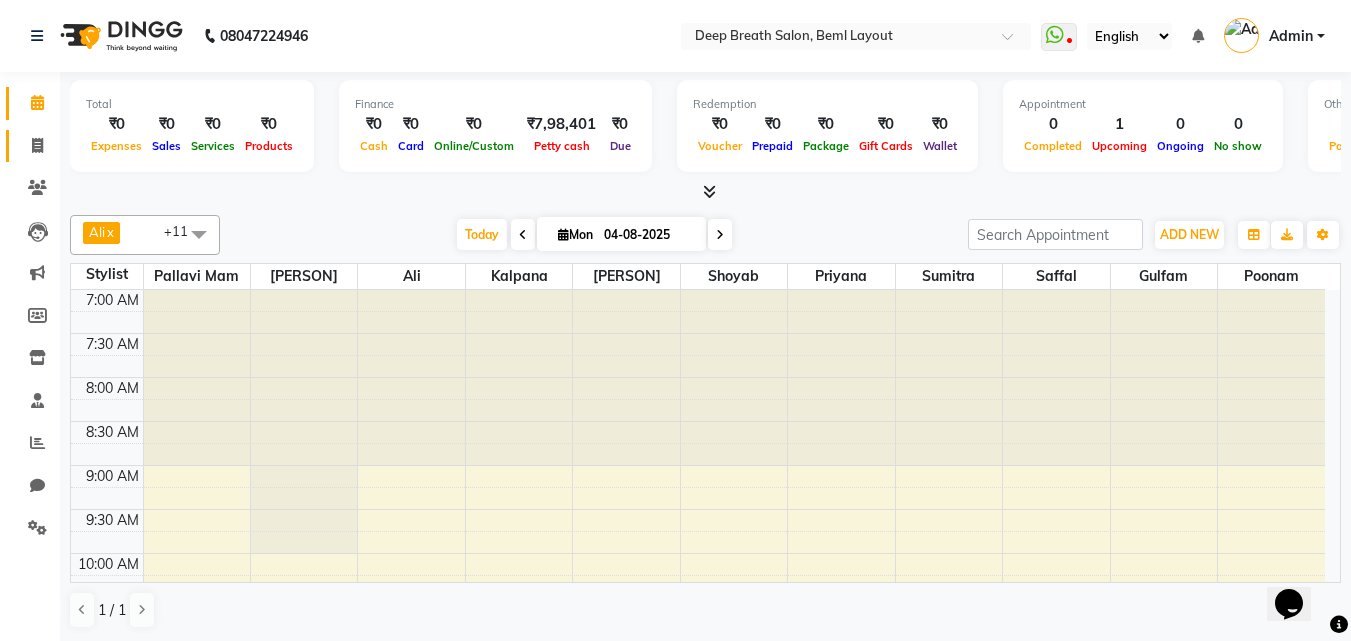click on "Invoice" 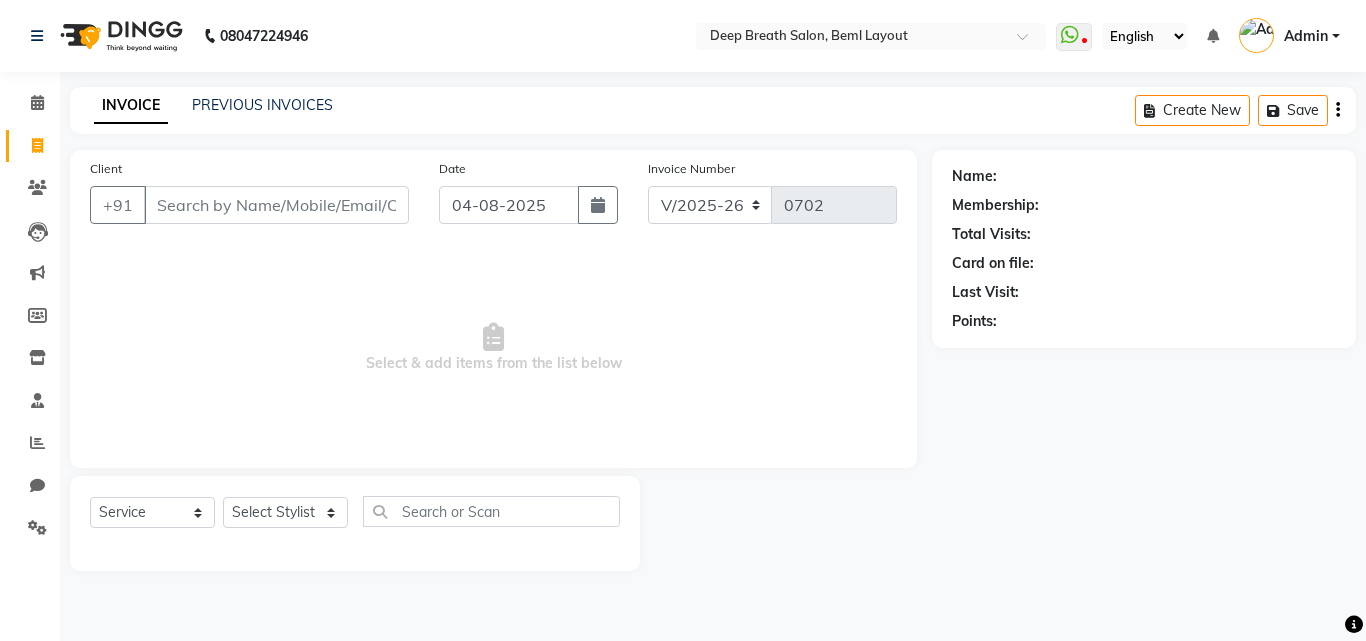 click on "Select  Service  Product  Membership  Package Voucher Prepaid Gift Card  Select Stylist [PERSON] [PERSON] [PERSON] [PERSON] [PERSON] [PERSON] [PERSON] [PERSON] [PERSON] [PERSON] [PERSON] [PERSON] [PERSON] [PERSON] [PERSON]" 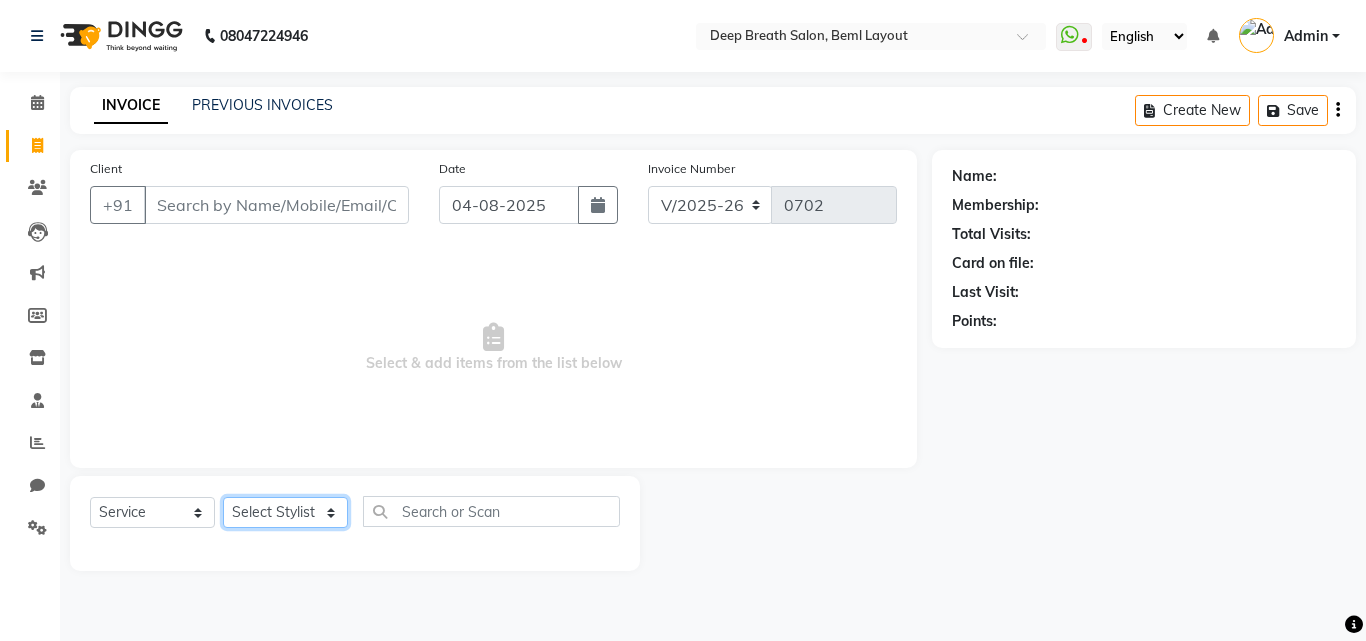 click on "Select Stylist Ali Gufran Gulfam Kalpana Munmun Roy Nagesh Pallavi Mam Pavithra H C Poonam priyana  Saffal Shoyab Sumitra" 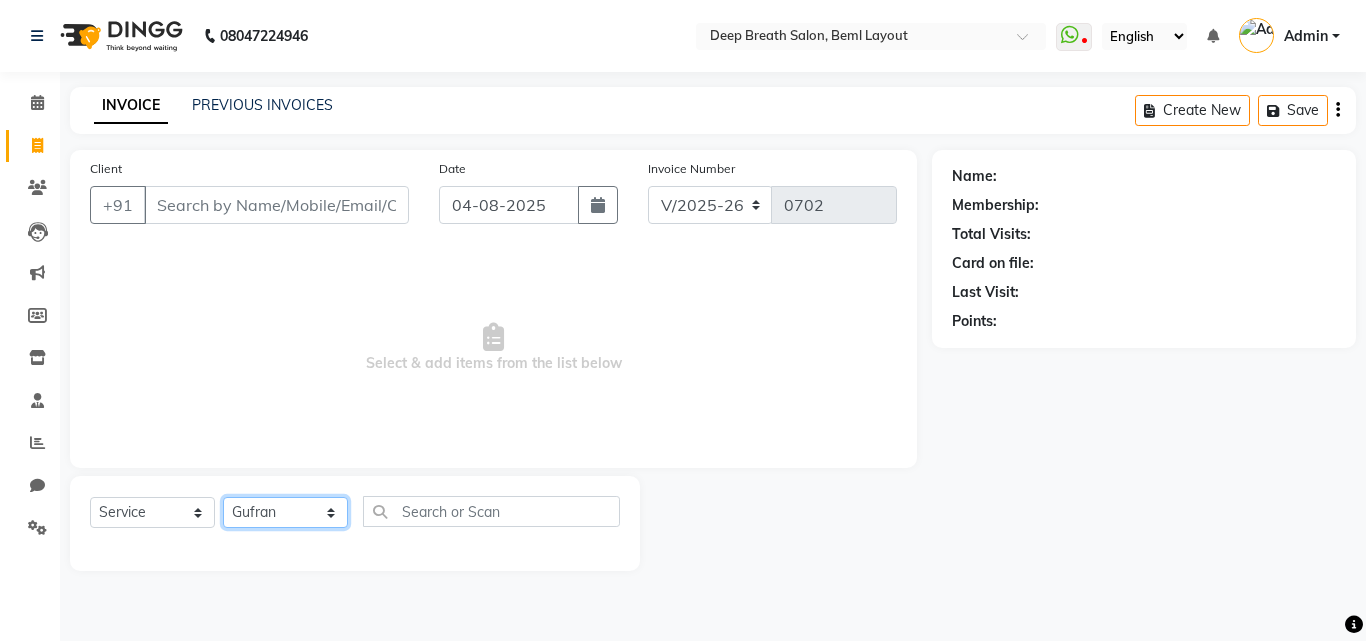 click on "Select Stylist Ali Gufran Gulfam Kalpana Munmun Roy Nagesh Pallavi Mam Pavithra H C Poonam priyana  Saffal Shoyab Sumitra" 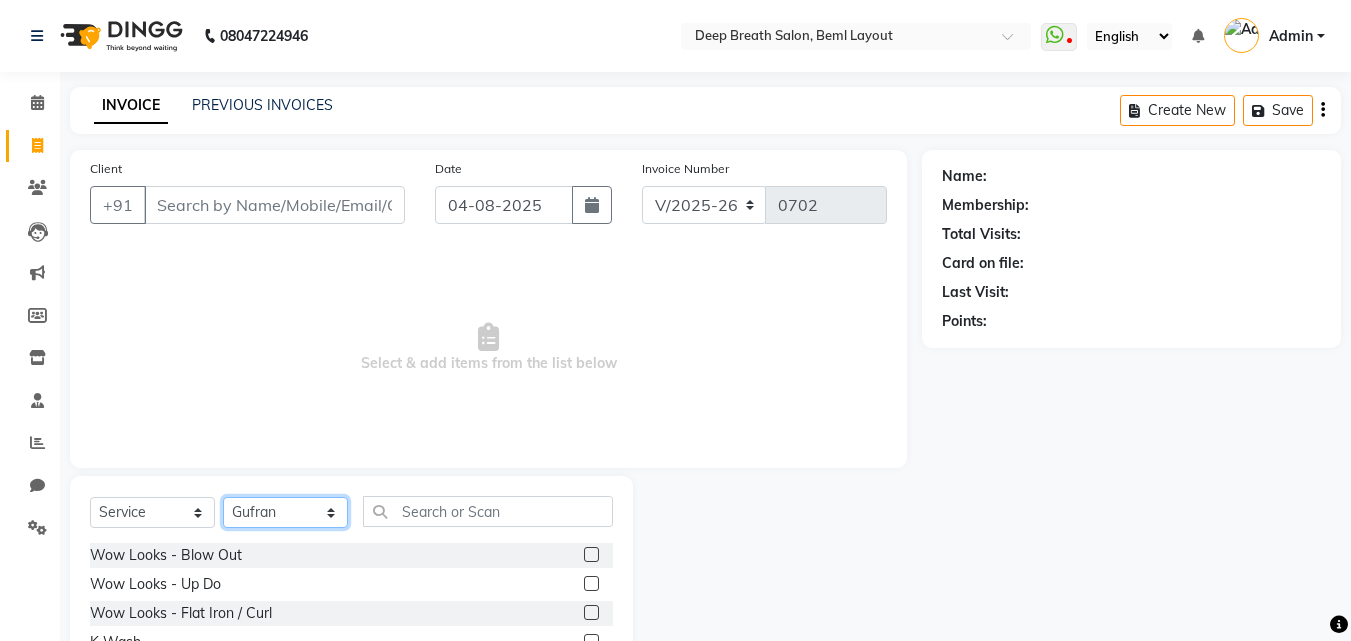 click on "Select Stylist Ali Gufran Gulfam Kalpana Munmun Roy Nagesh Pallavi Mam Pavithra H C Poonam priyana  Saffal Shoyab Sumitra" 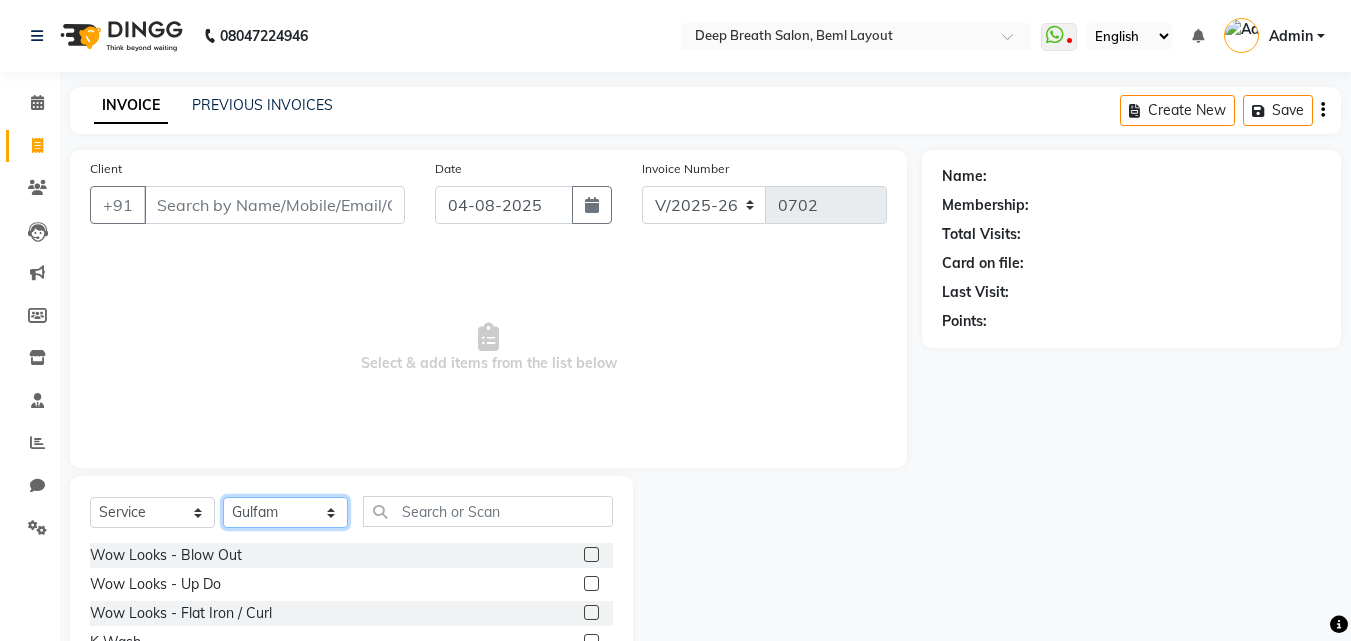 click on "Select Stylist Ali Gufran Gulfam Kalpana Munmun Roy Nagesh Pallavi Mam Pavithra H C Poonam priyana  Saffal Shoyab Sumitra" 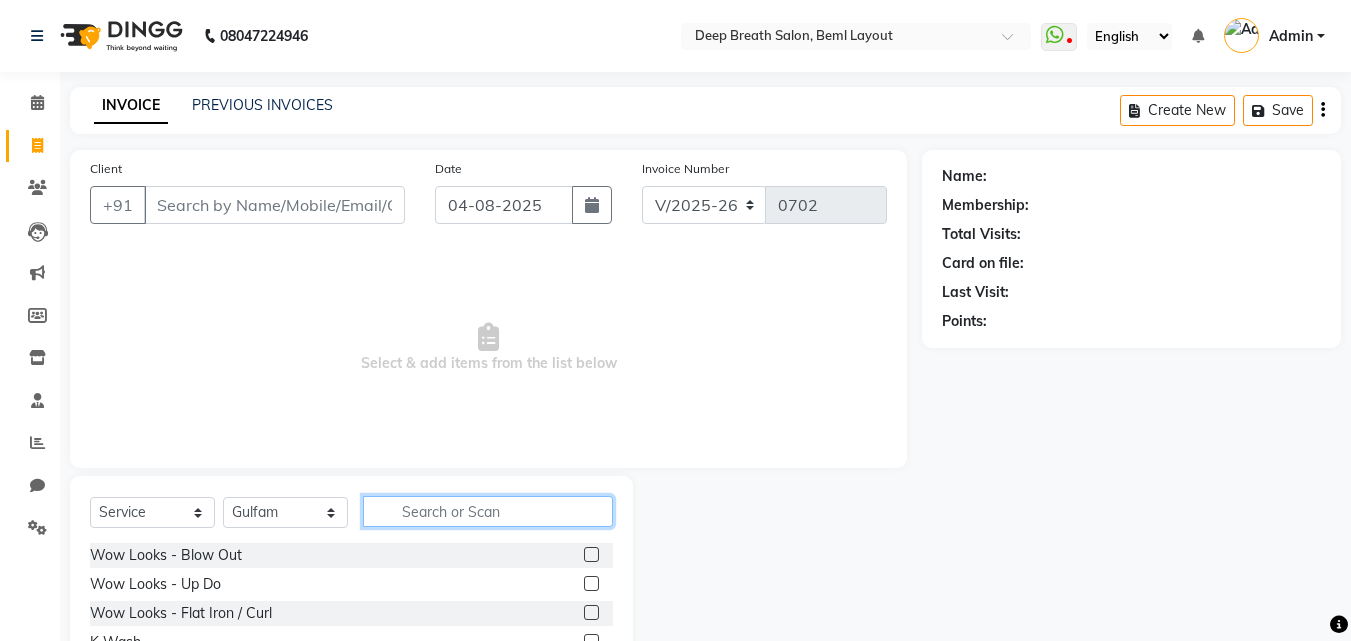 click 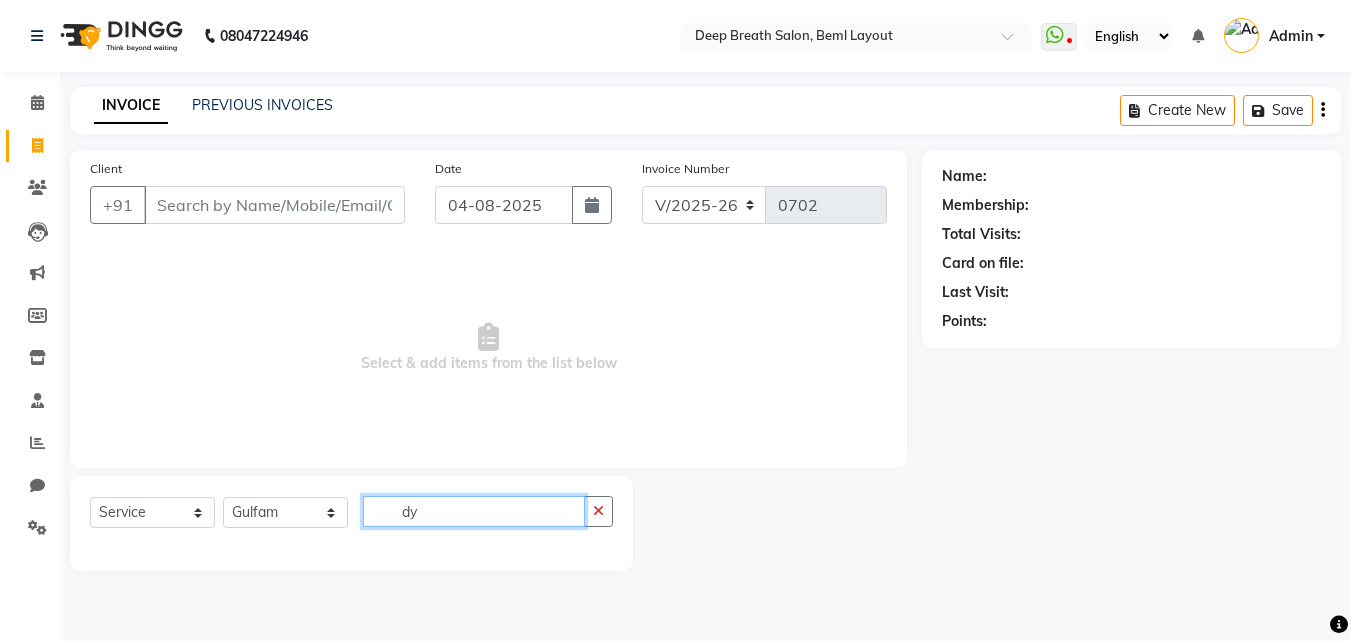 type on "d" 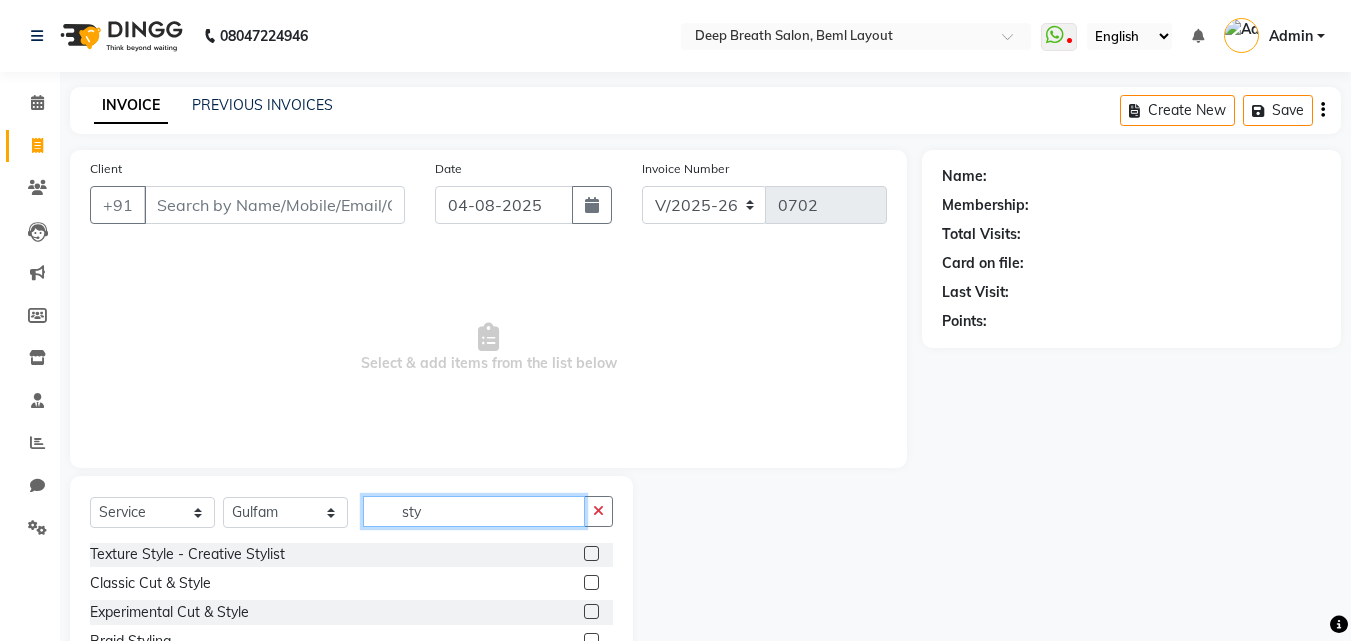 scroll, scrollTop: 90, scrollLeft: 0, axis: vertical 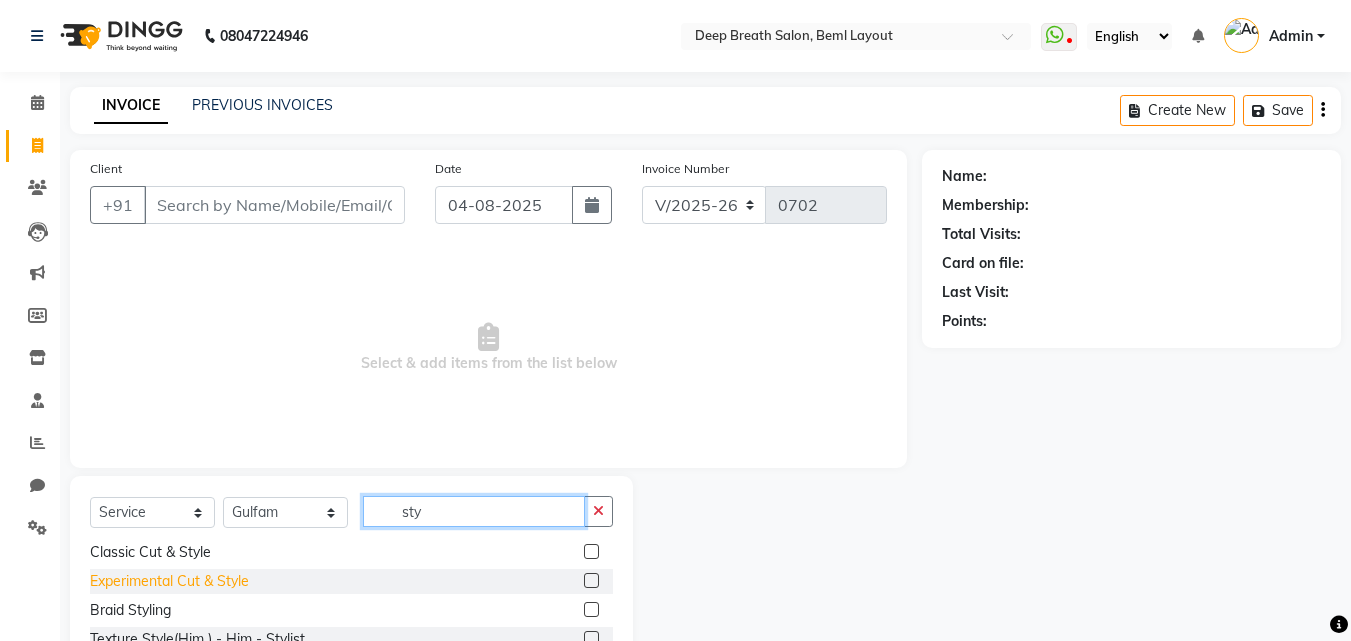 type on "sty" 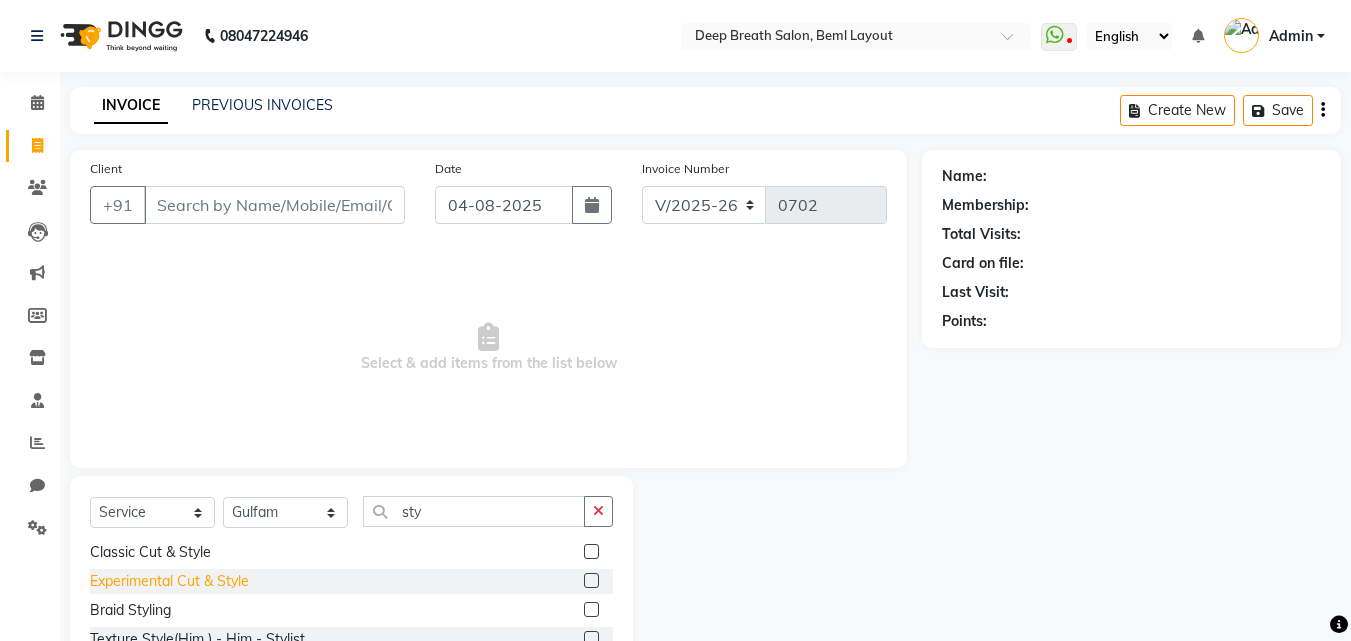 click on "Experimental Cut & Style" 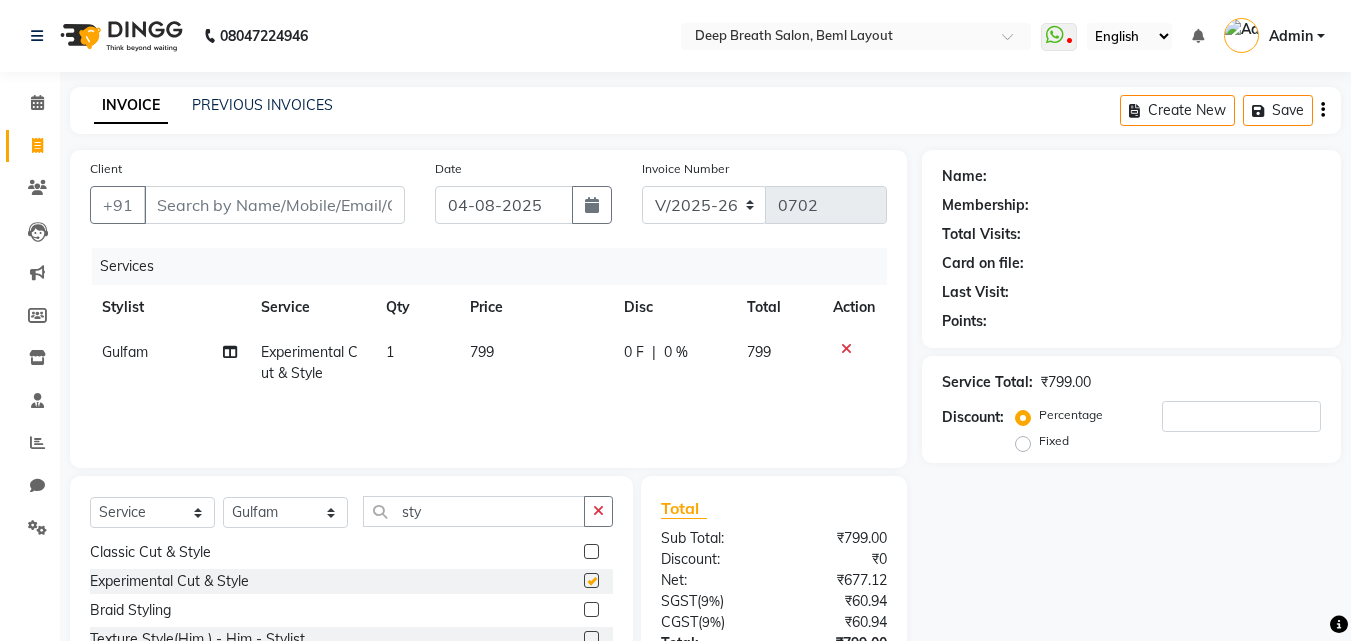 checkbox on "false" 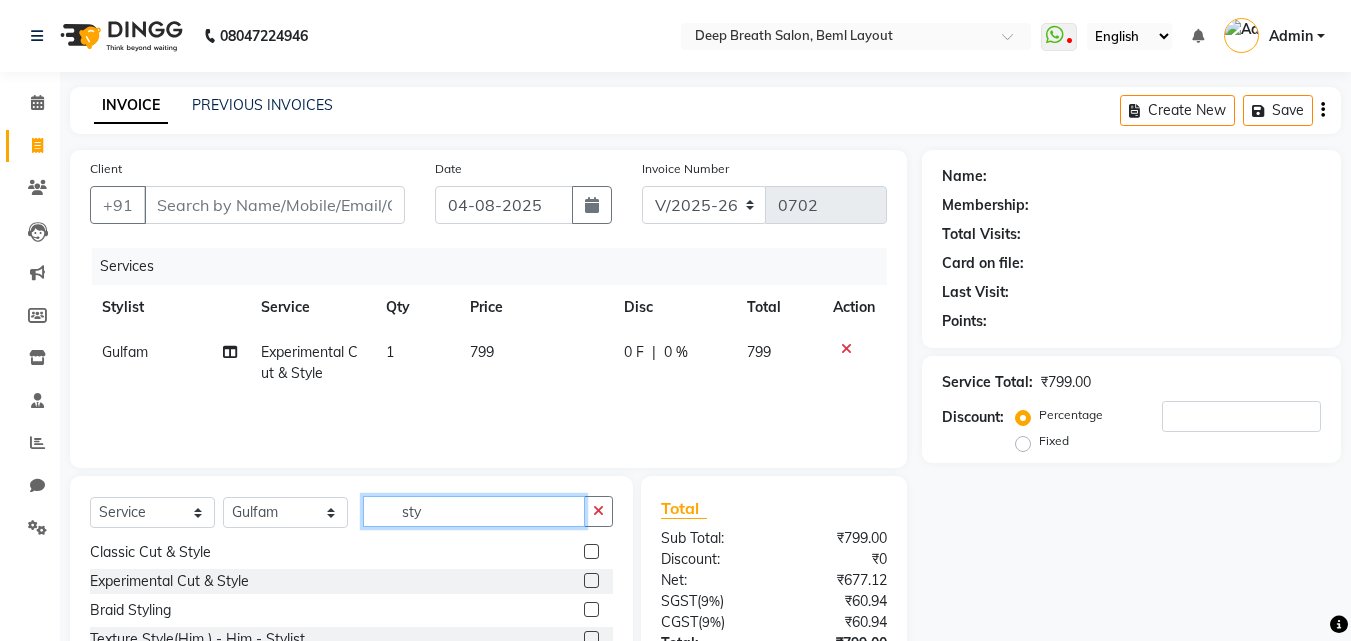 drag, startPoint x: 469, startPoint y: 501, endPoint x: 368, endPoint y: 503, distance: 101.0198 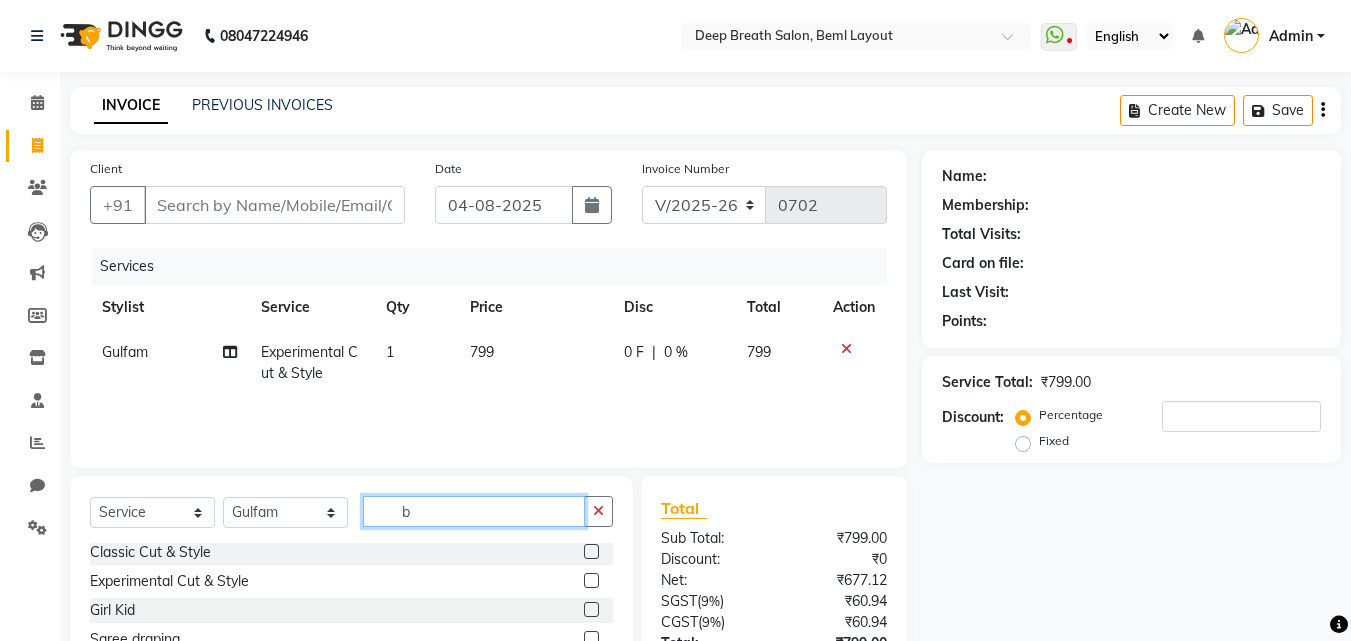 scroll, scrollTop: 0, scrollLeft: 0, axis: both 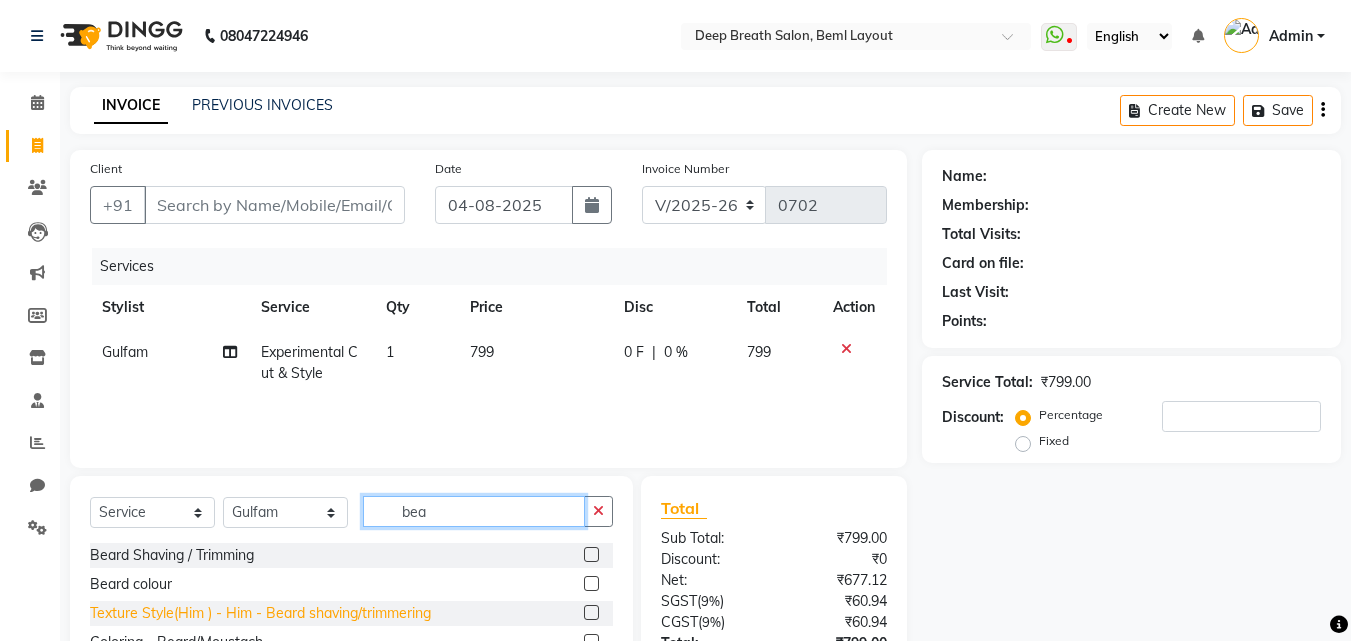 type on "bea" 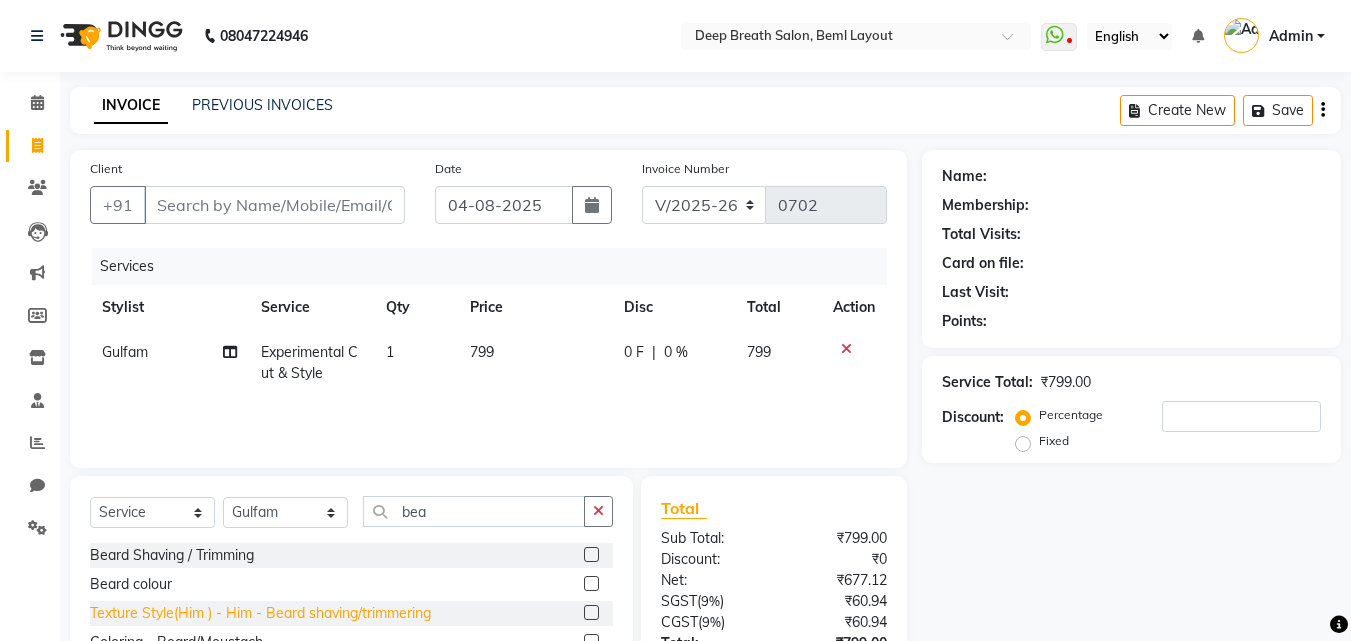 click on "Texture Style(Him ) - Him  - Beard shaving/trimmering" 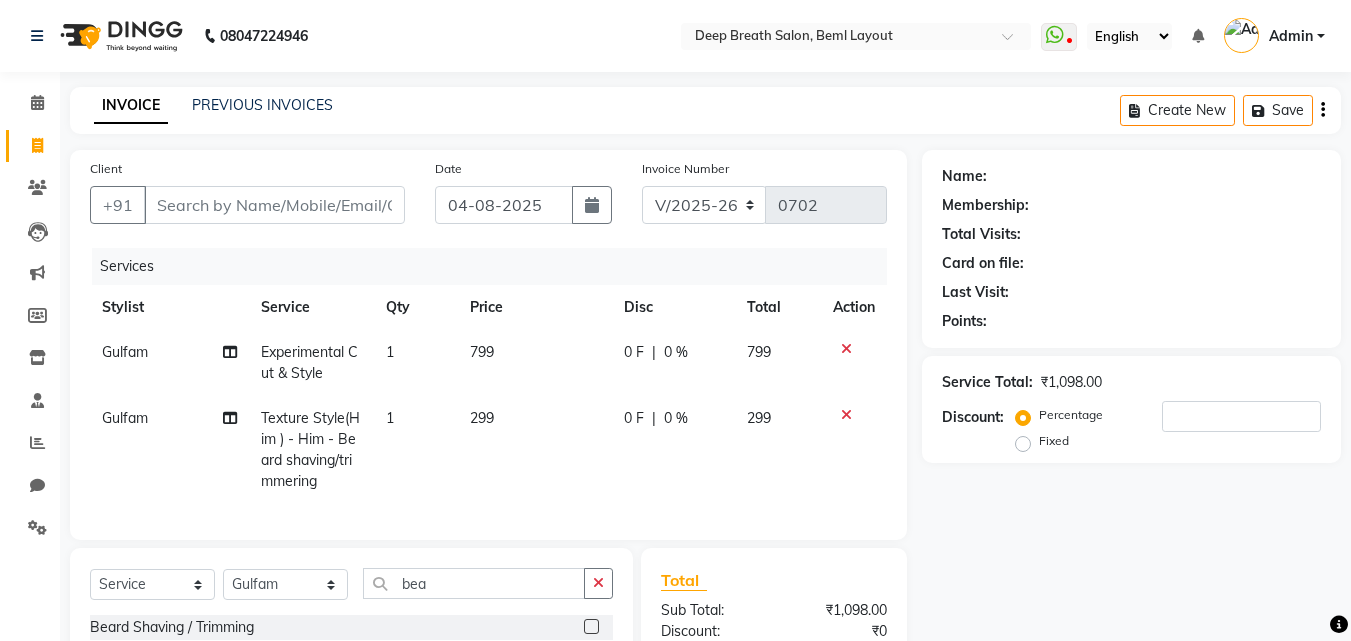 checkbox on "false" 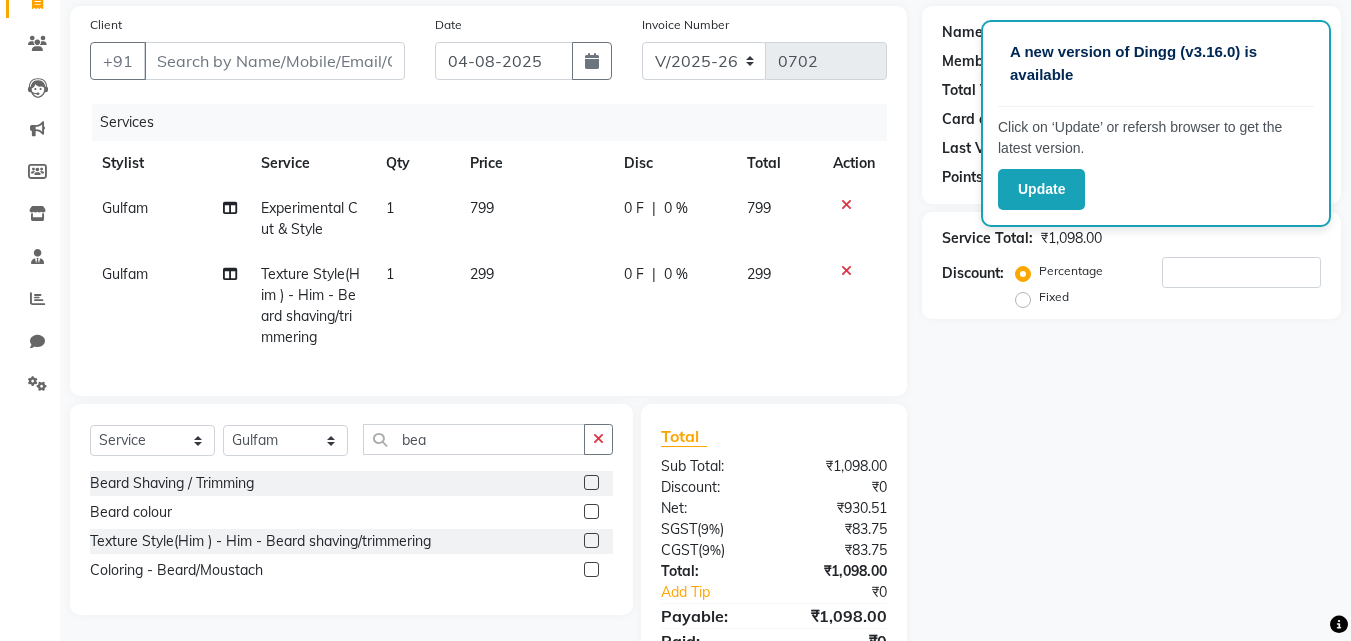 scroll, scrollTop: 246, scrollLeft: 0, axis: vertical 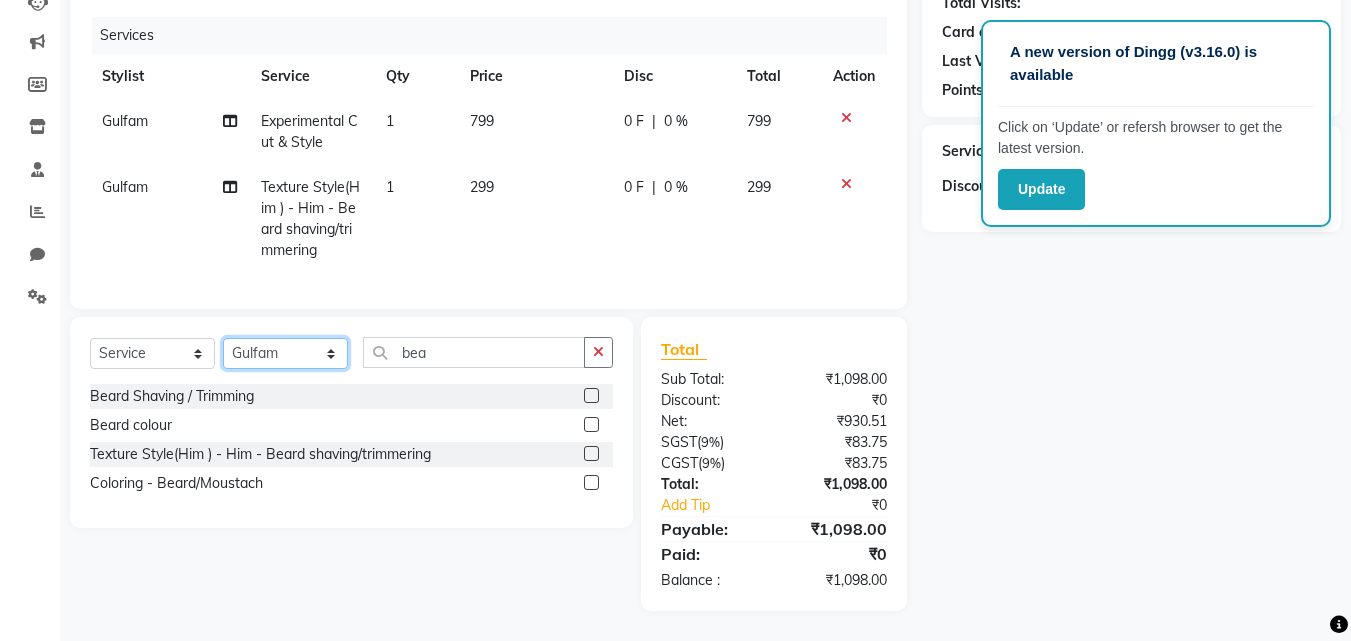 click on "Select Stylist Ali Gufran Gulfam Kalpana Munmun Roy Nagesh Pallavi Mam Pavithra H C Poonam priyana  Saffal Shoyab Sumitra" 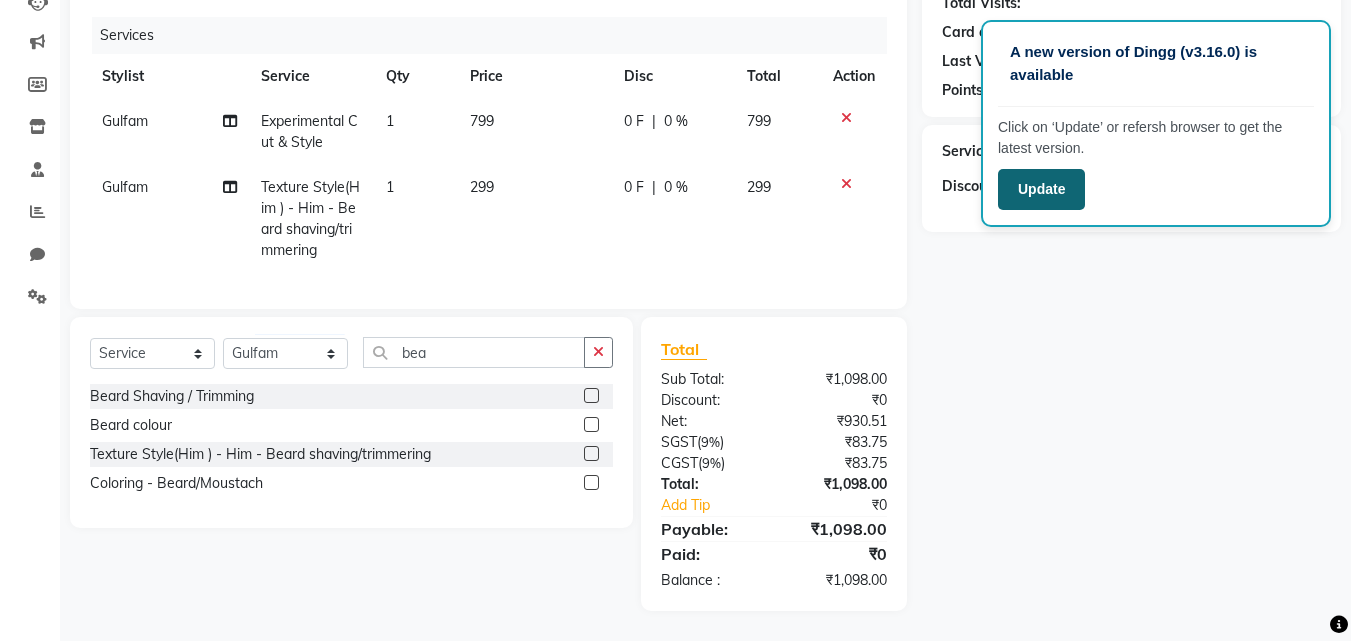 click on "Update" 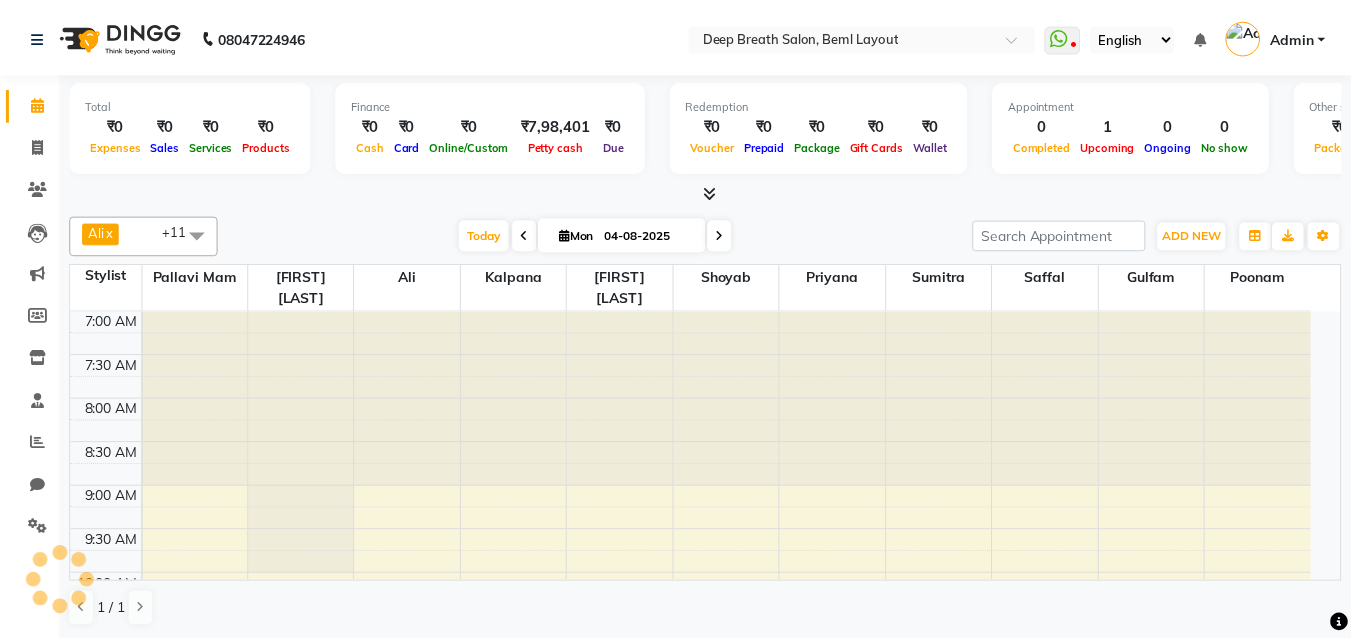 scroll, scrollTop: 0, scrollLeft: 0, axis: both 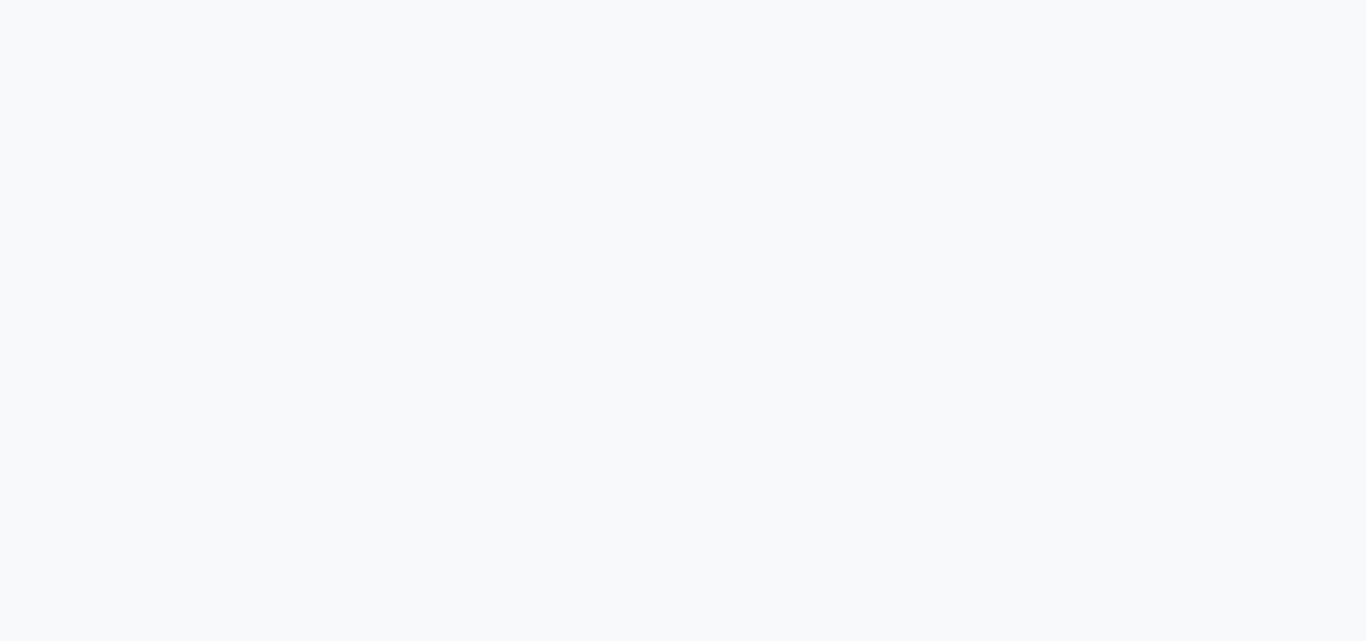 select on "service" 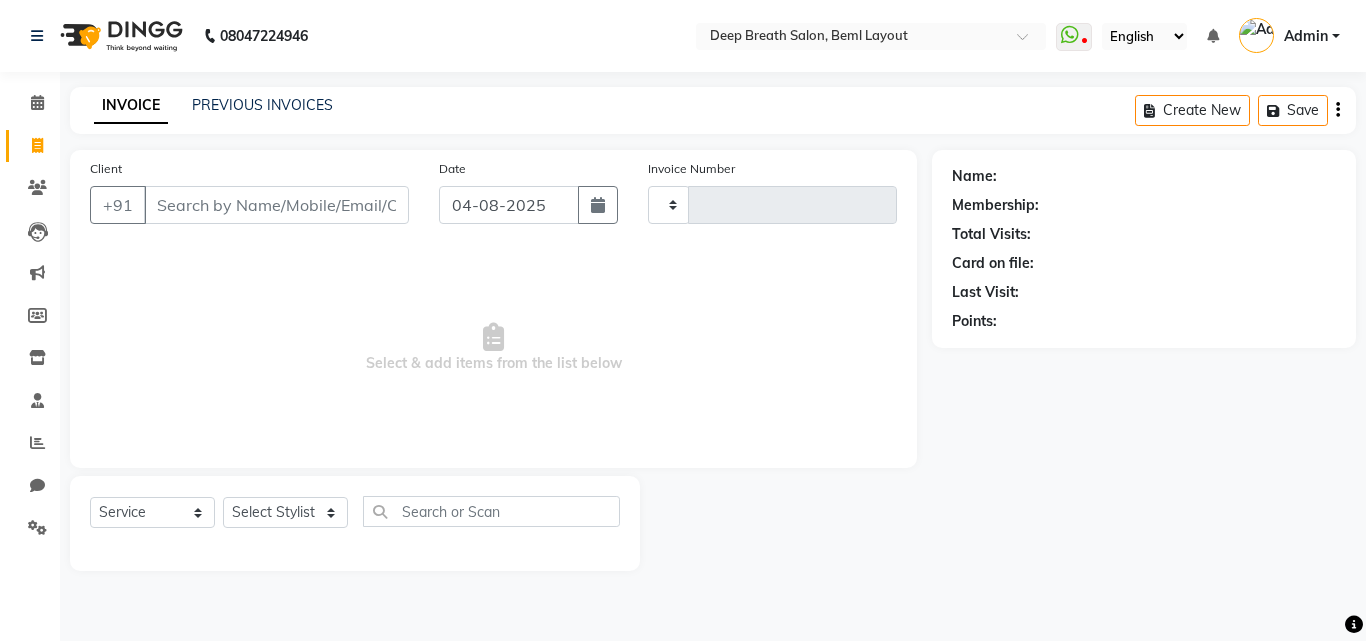type on "0702" 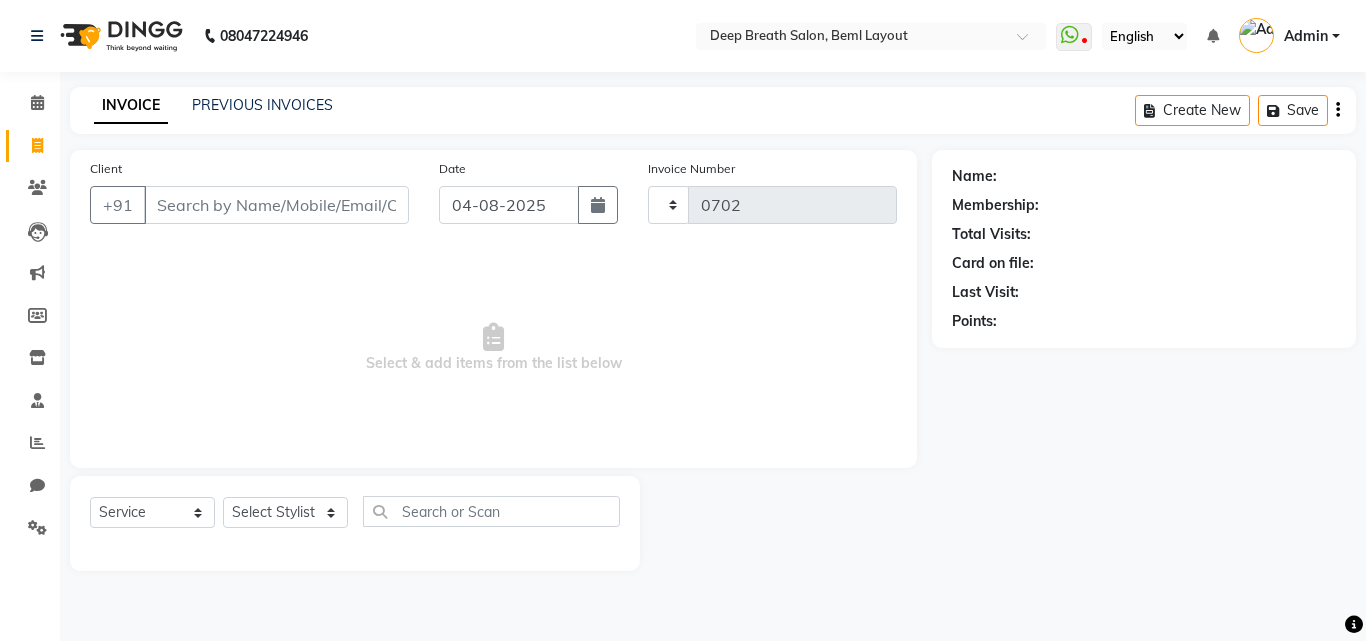 select on "4101" 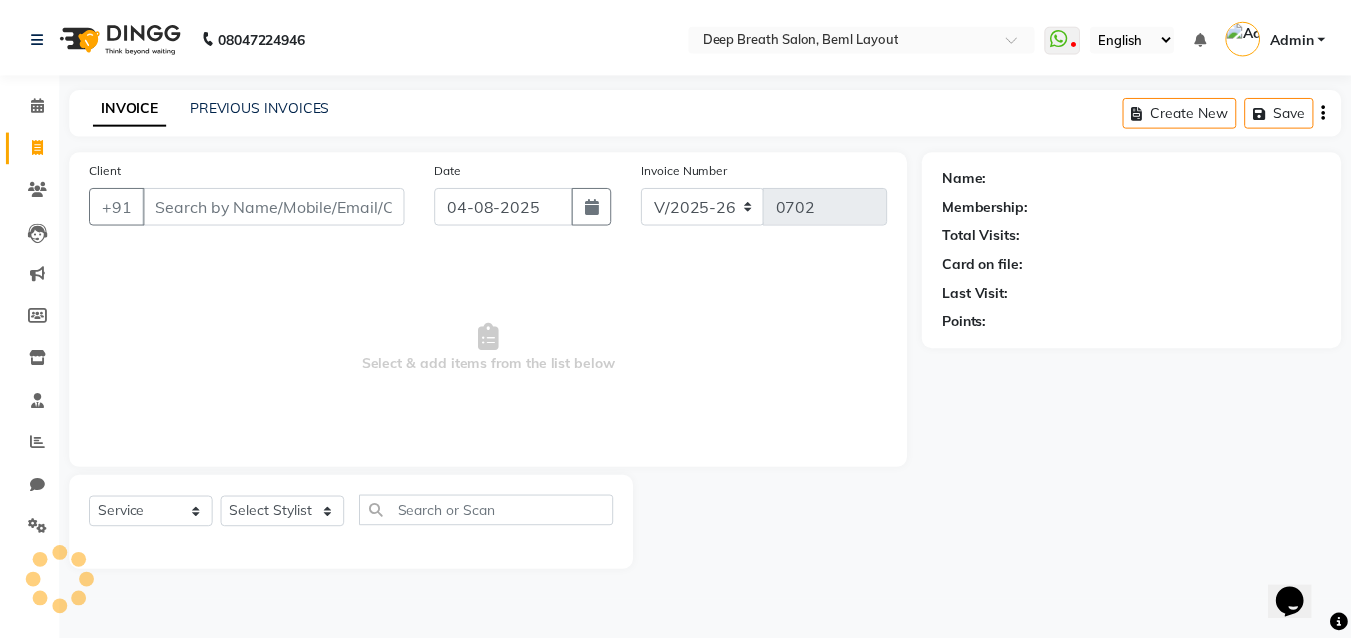 scroll, scrollTop: 0, scrollLeft: 0, axis: both 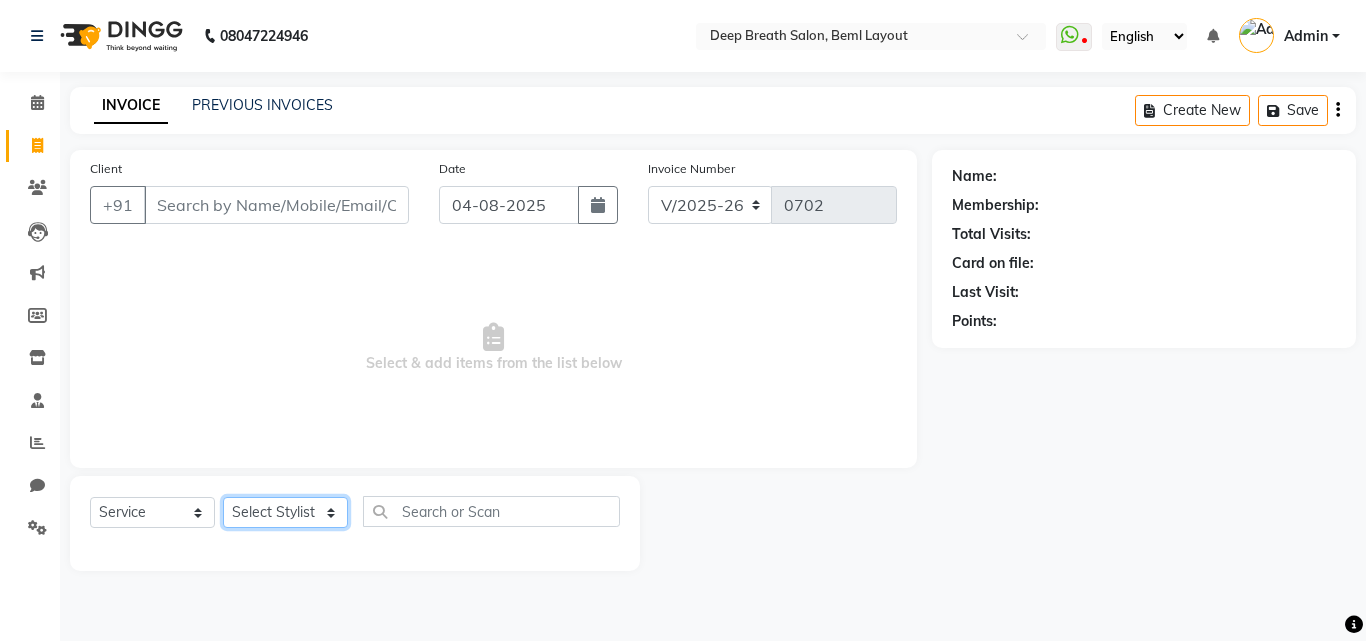 click on "Select Stylist Ali Gufran Gulfam Kalpana Munmun Roy Nagesh Pallavi Mam Pavithra H C Poonam priyana  Saffal Shoyab Sumitra" 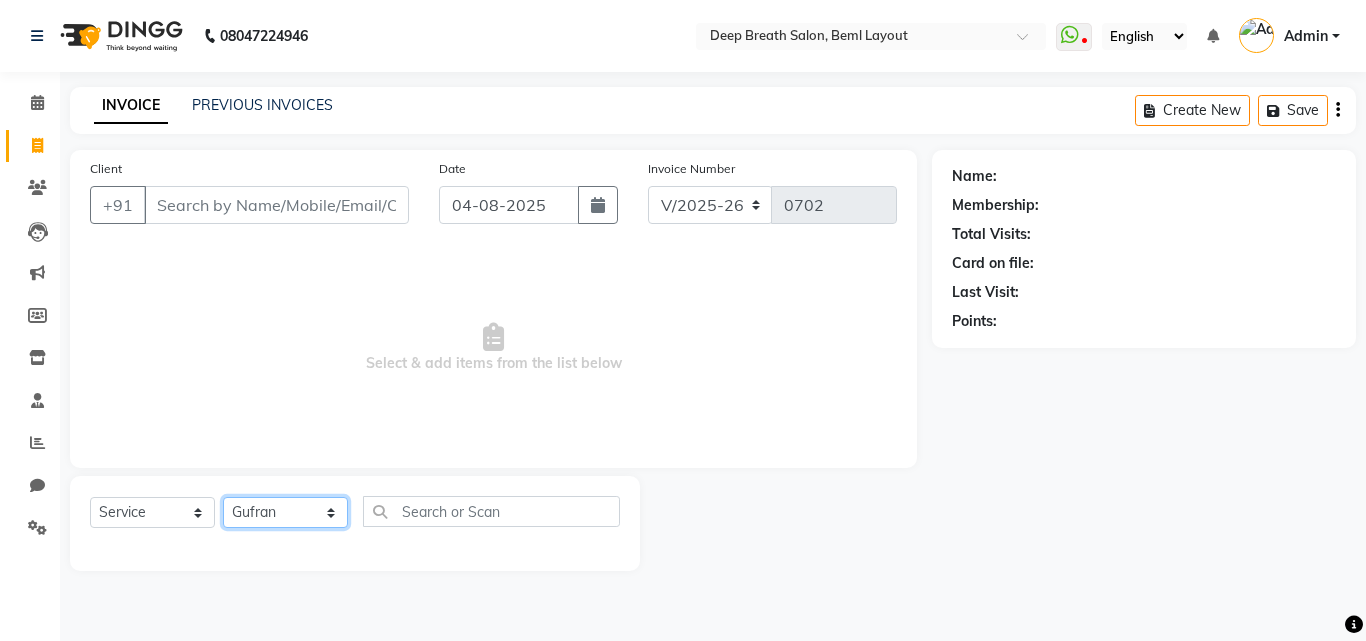 click on "Select Stylist Ali Gufran Gulfam Kalpana Munmun Roy Nagesh Pallavi Mam Pavithra H C Poonam priyana  Saffal Shoyab Sumitra" 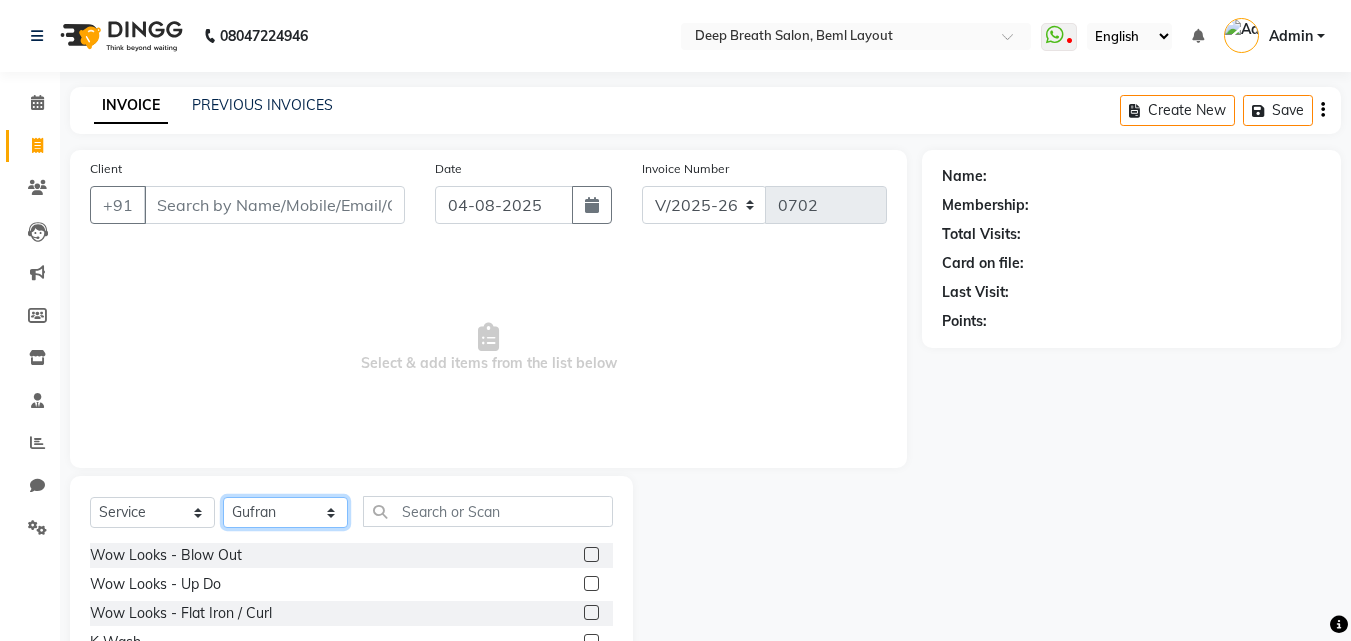 click on "Select Stylist Ali Gufran Gulfam Kalpana Munmun Roy Nagesh Pallavi Mam Pavithra H C Poonam priyana  Saffal Shoyab Sumitra" 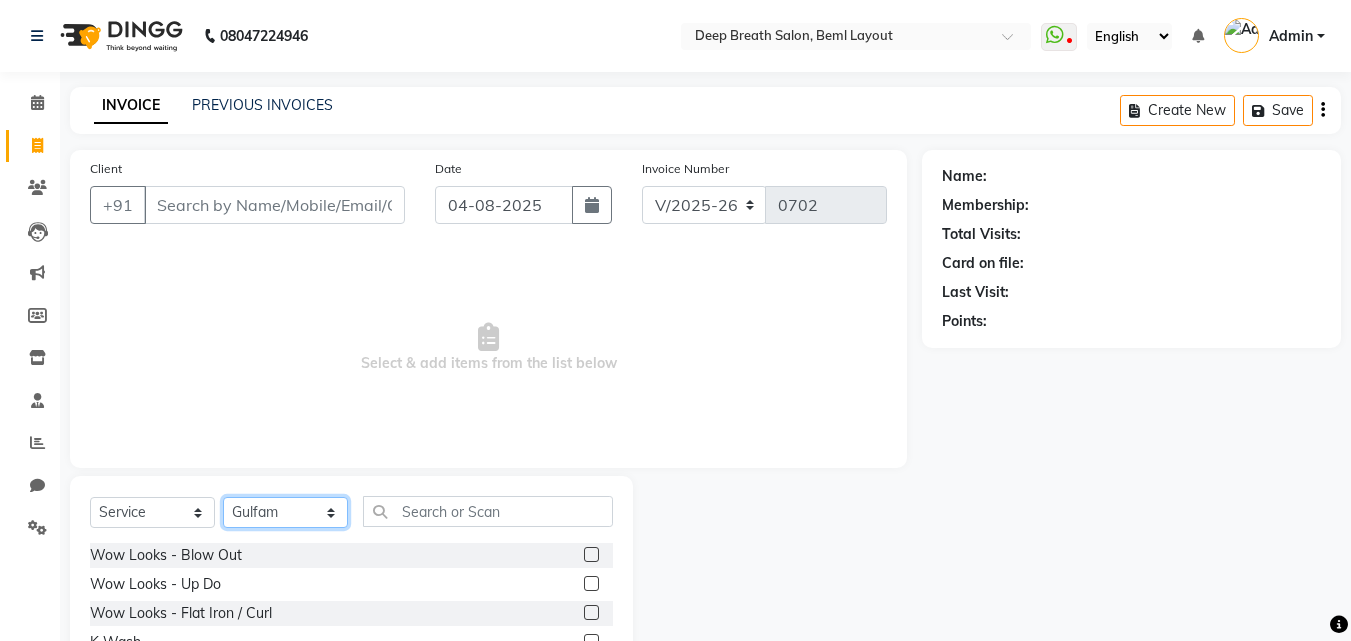 click on "Select Stylist Ali Gufran Gulfam Kalpana Munmun Roy Nagesh Pallavi Mam Pavithra H C Poonam priyana  Saffal Shoyab Sumitra" 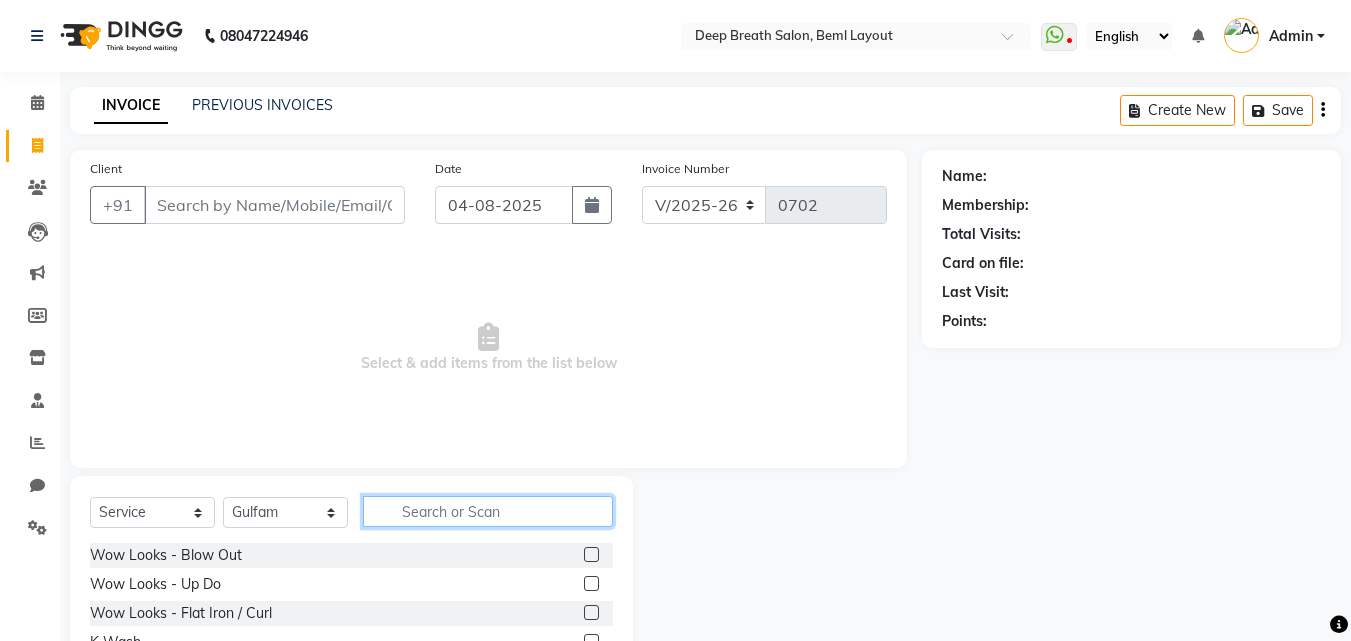 click 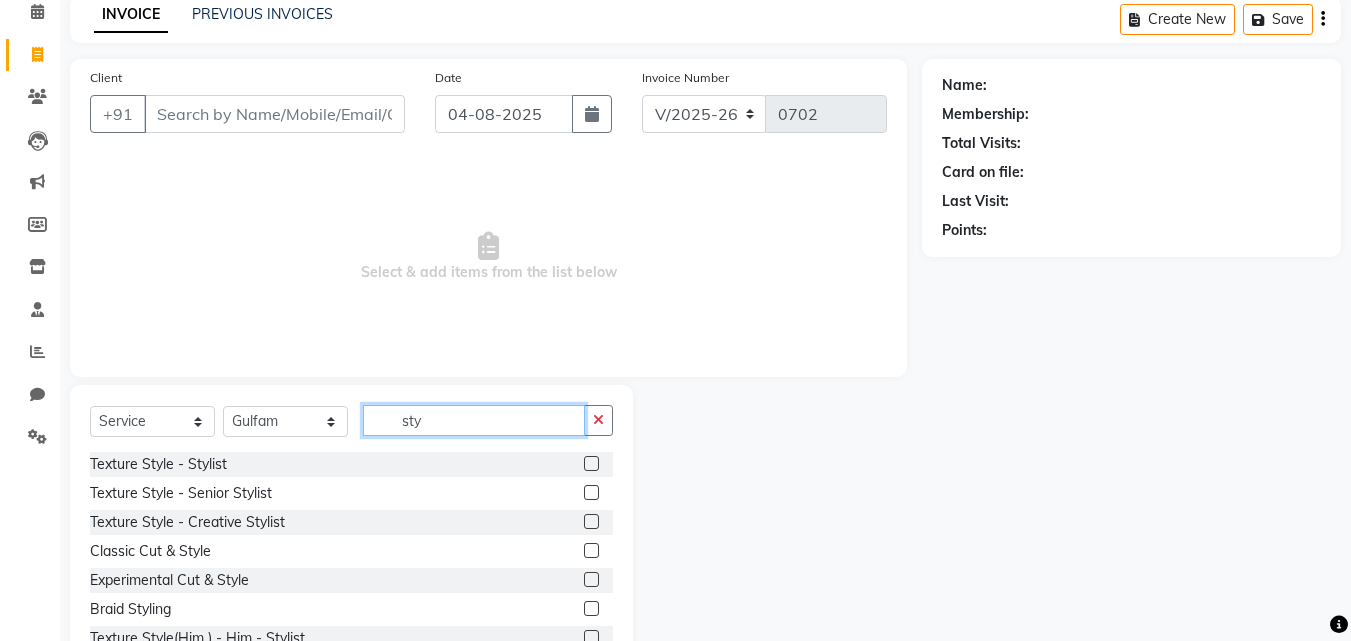 scroll, scrollTop: 160, scrollLeft: 0, axis: vertical 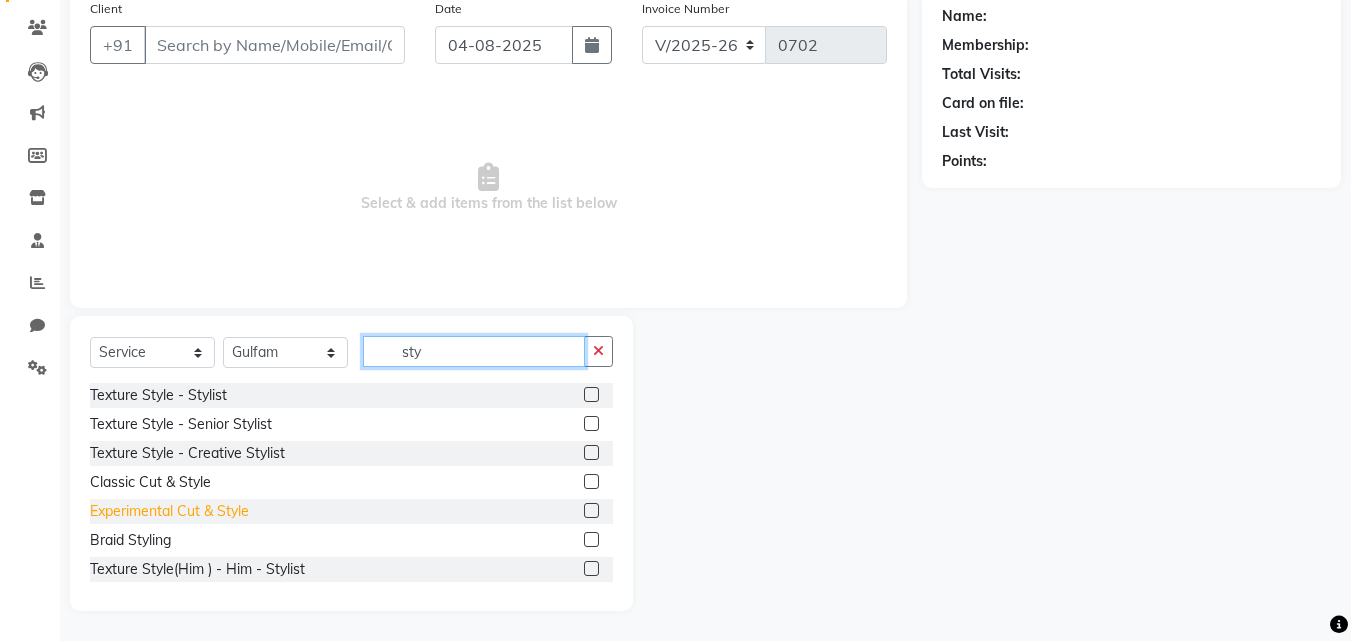type on "sty" 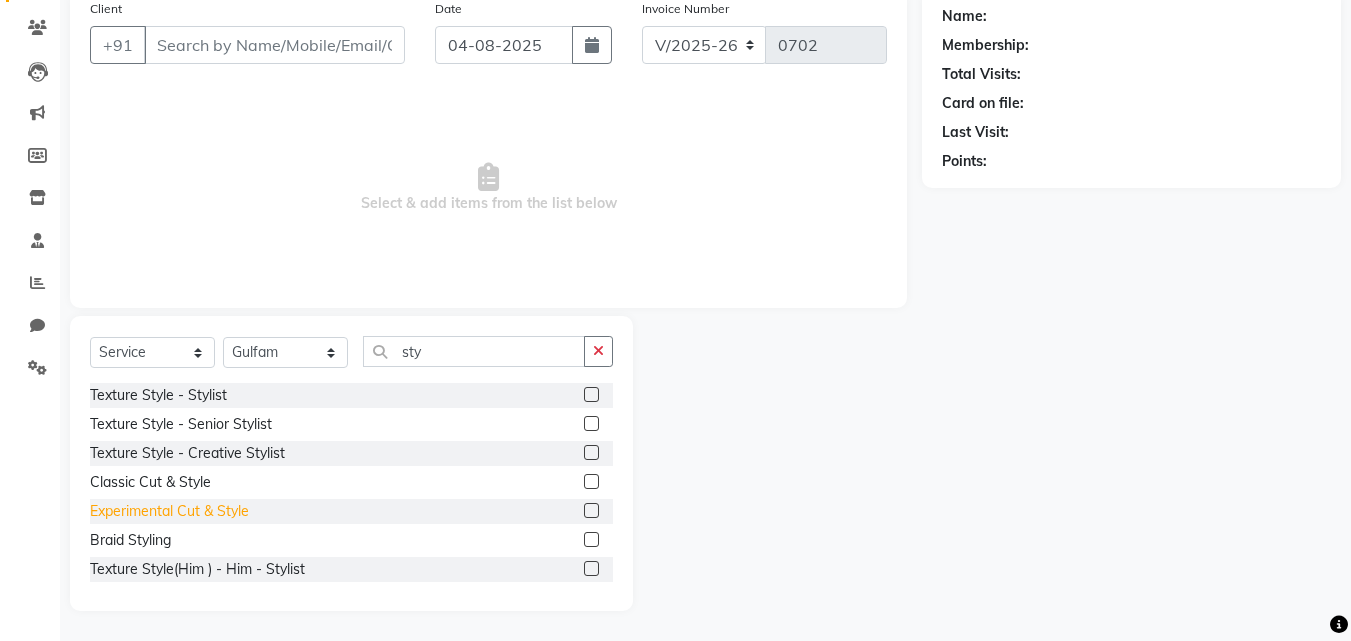 click on "Experimental Cut & Style" 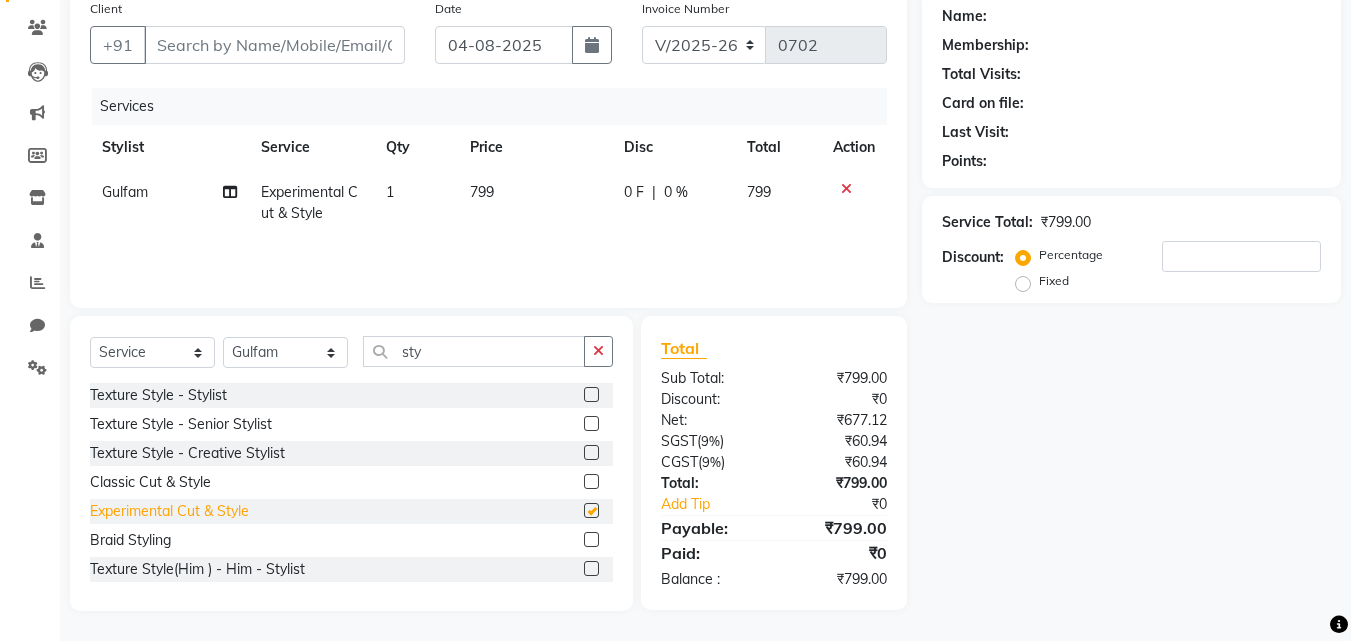 checkbox on "false" 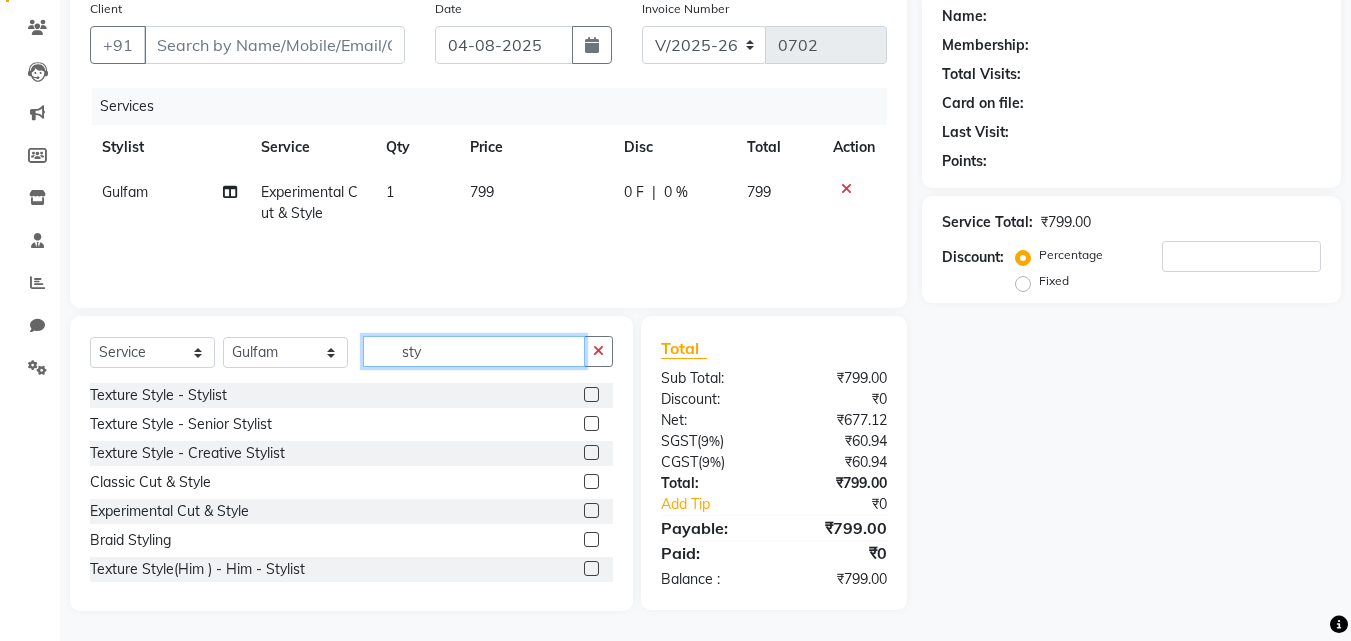 drag, startPoint x: 466, startPoint y: 361, endPoint x: 382, endPoint y: 362, distance: 84.00595 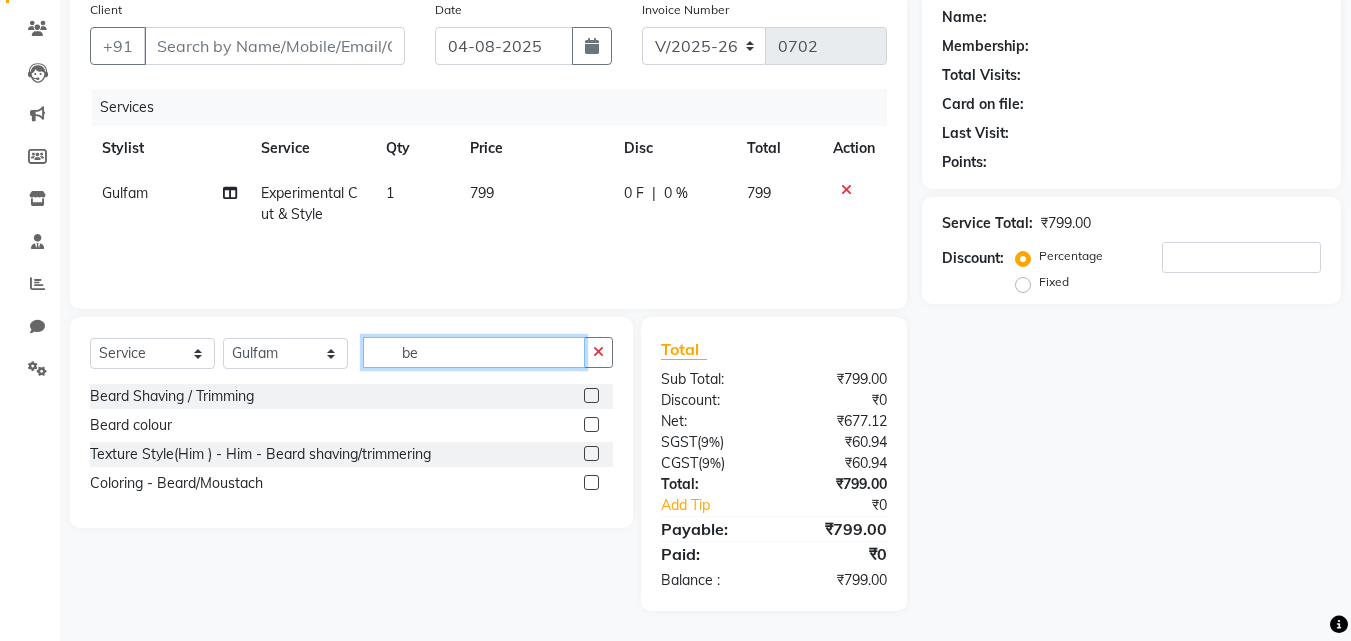 scroll, scrollTop: 159, scrollLeft: 0, axis: vertical 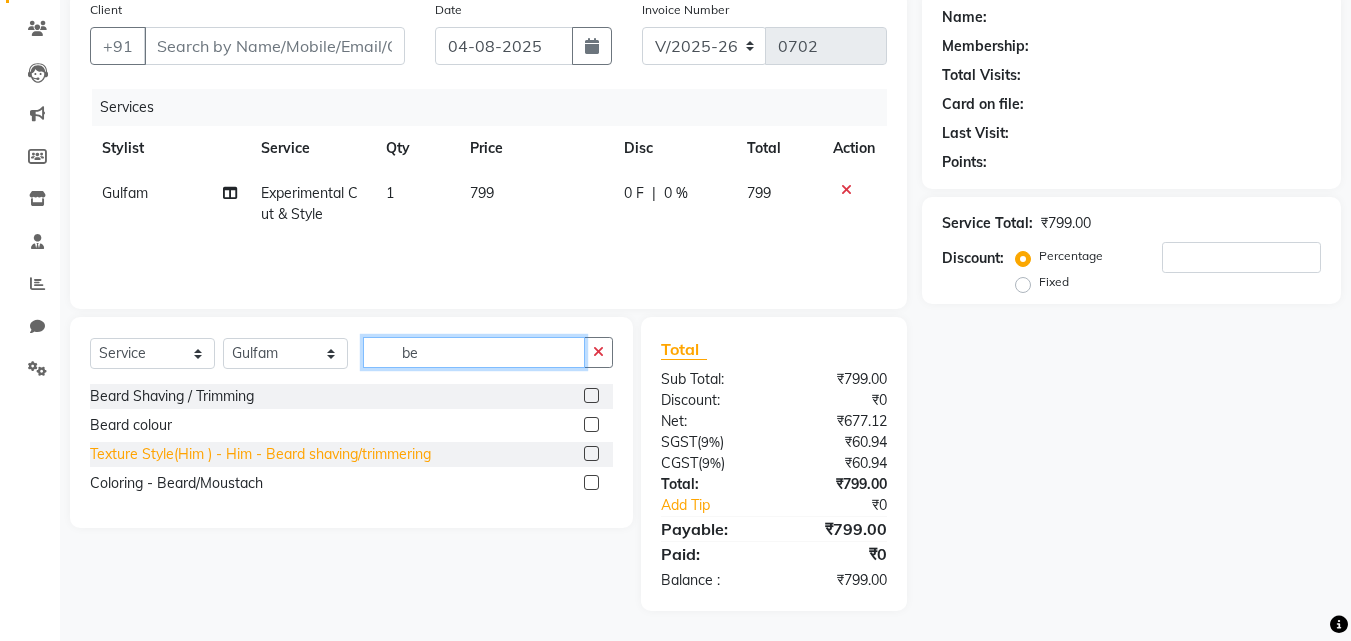 type on "be" 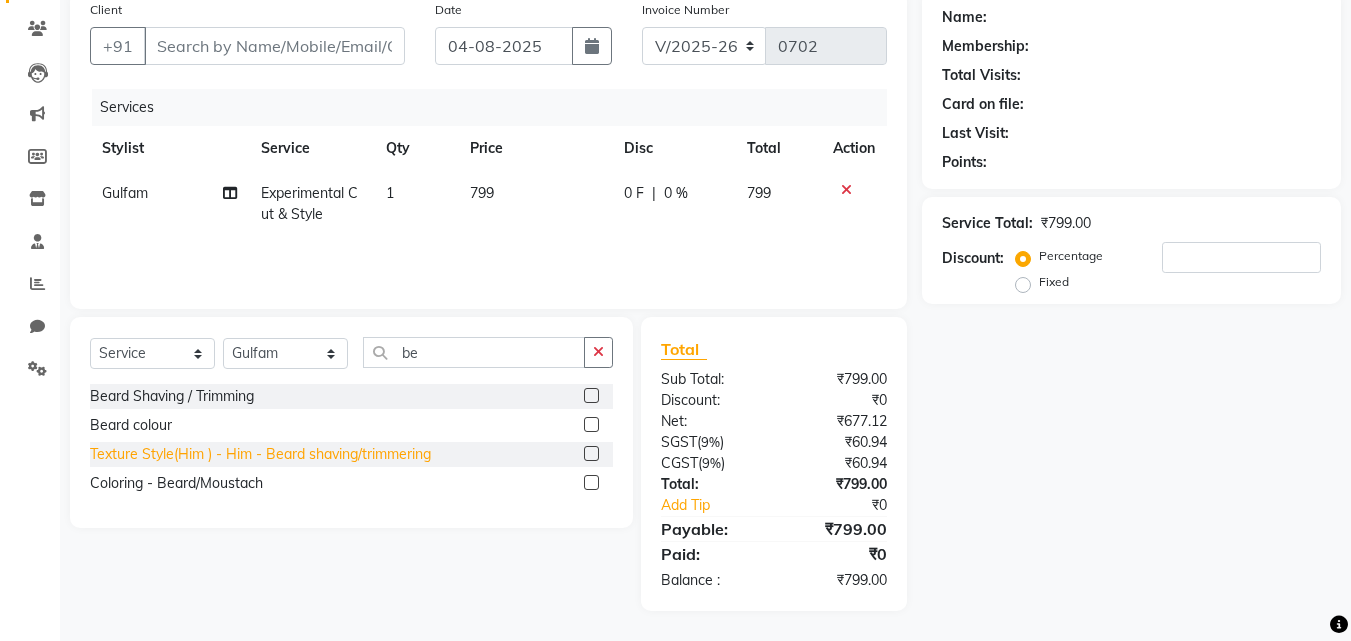 click on "Texture Style(Him ) - Him  - Beard shaving/trimmering" 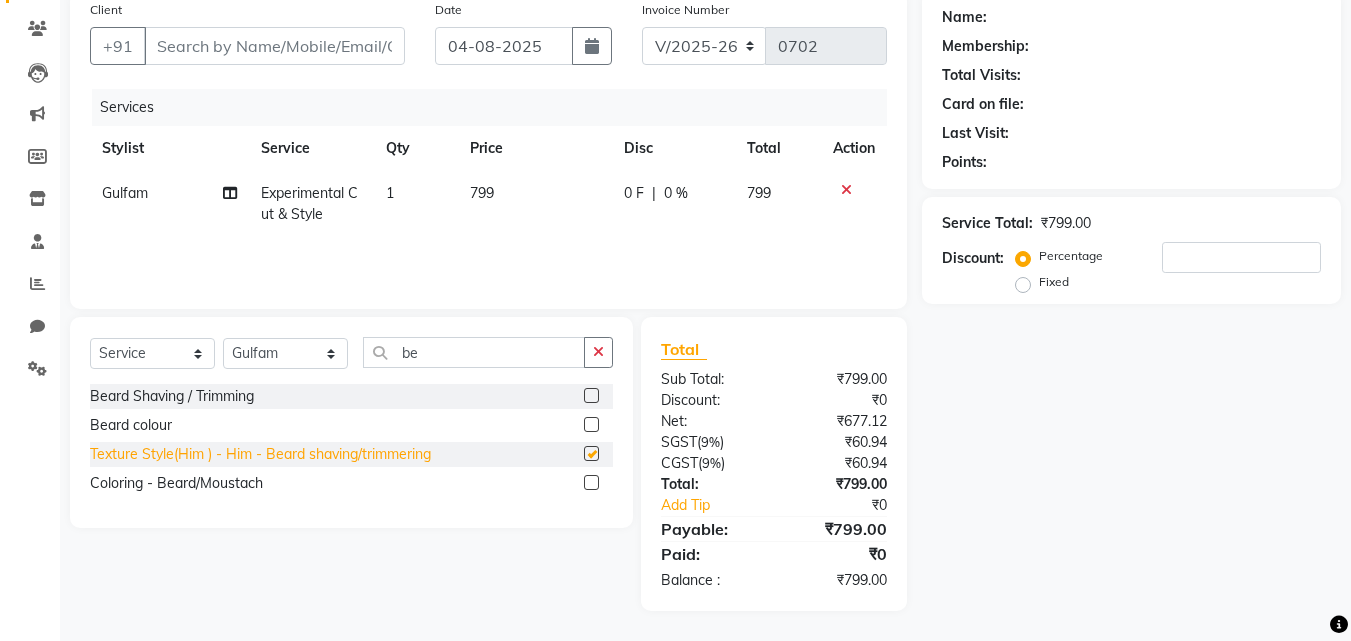 checkbox on "false" 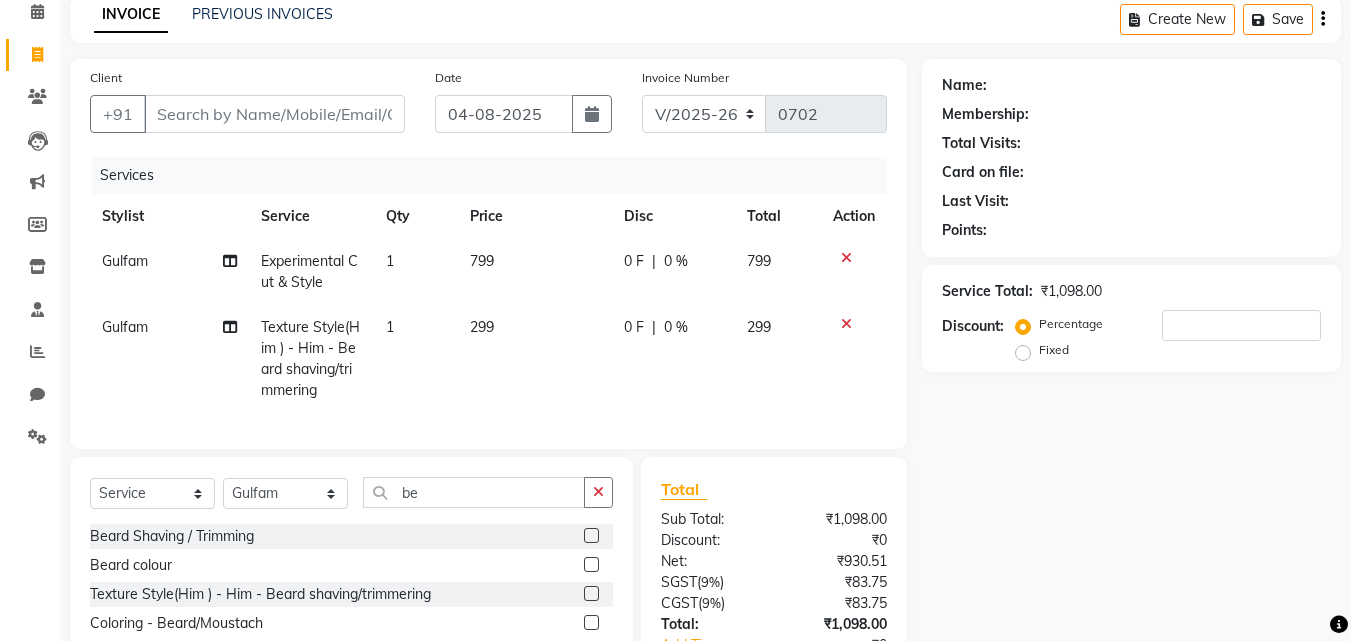 scroll, scrollTop: 0, scrollLeft: 0, axis: both 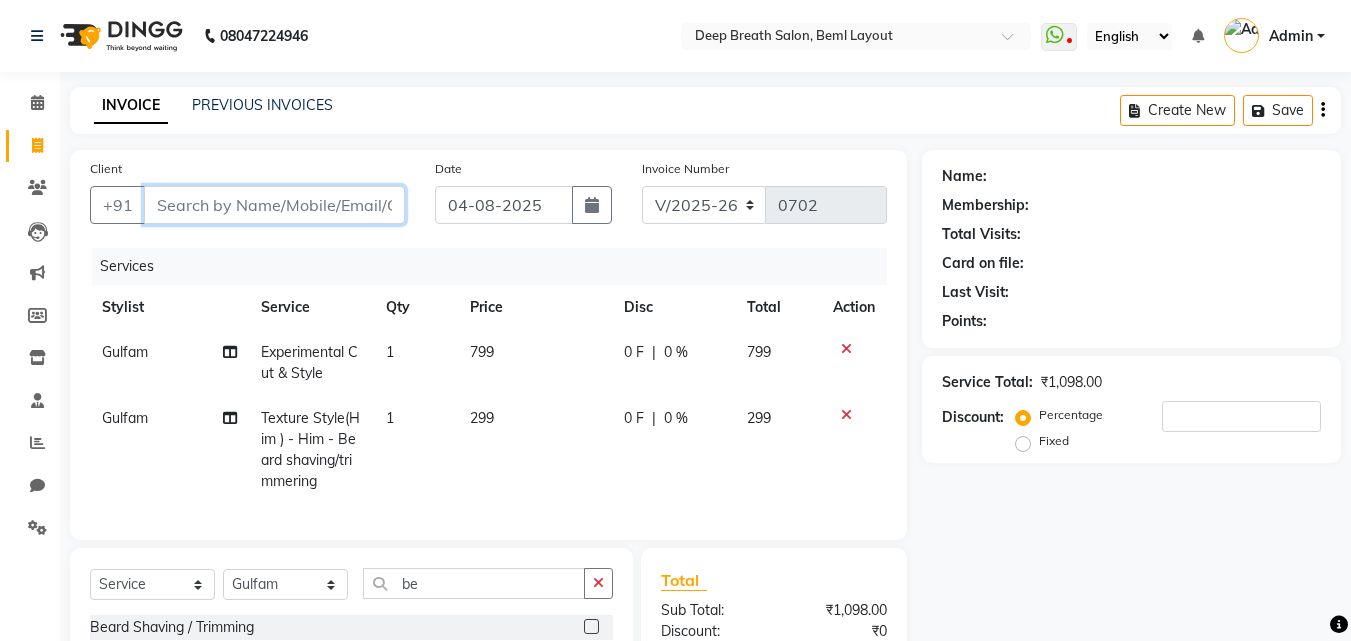click on "Client" at bounding box center [274, 205] 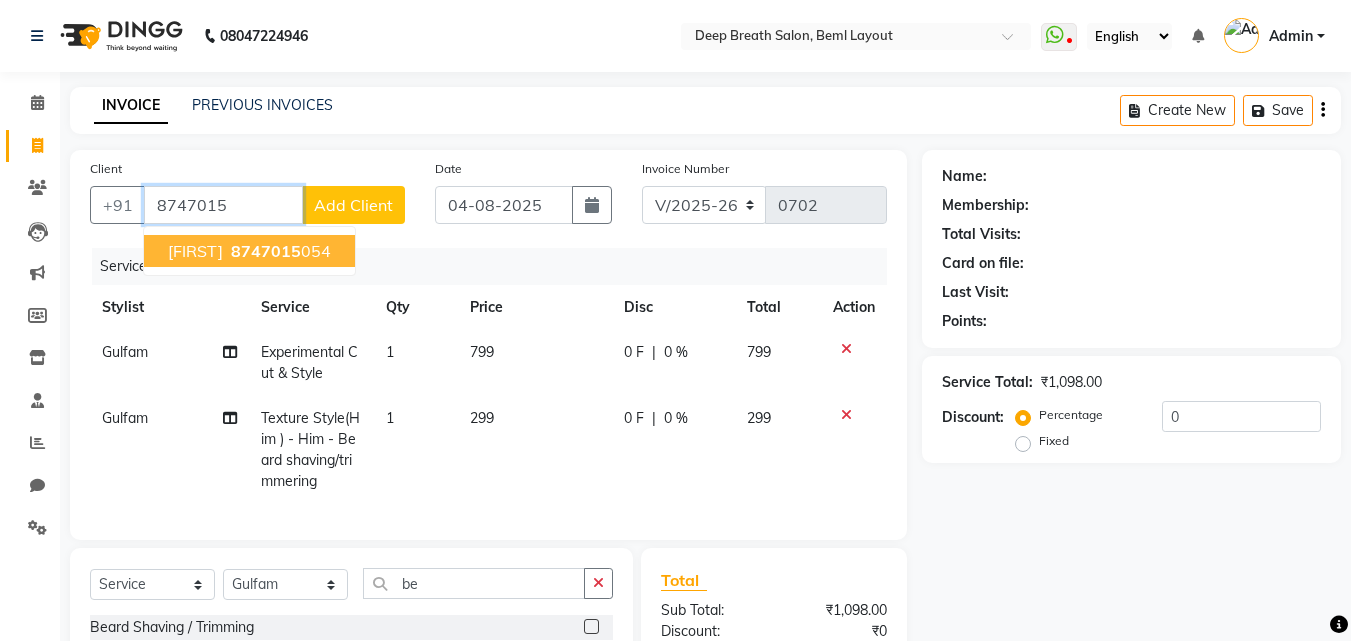 click on "8747015" at bounding box center (266, 251) 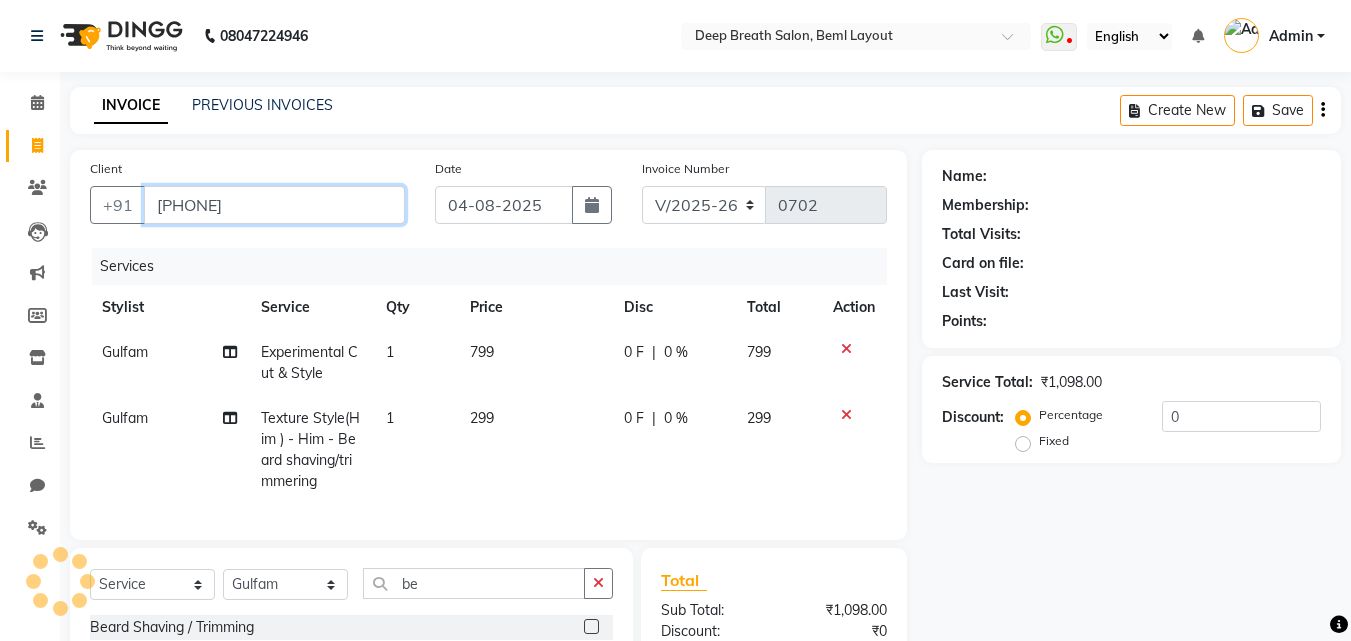 type on "8747015054" 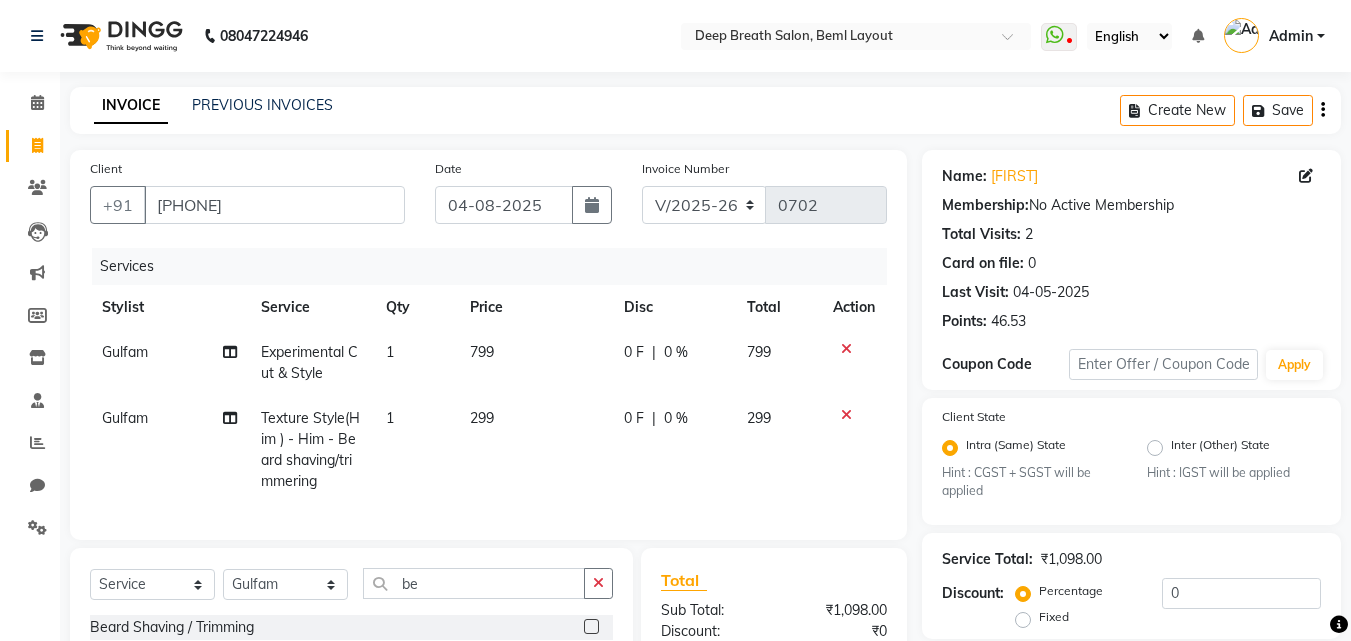 scroll, scrollTop: 246, scrollLeft: 0, axis: vertical 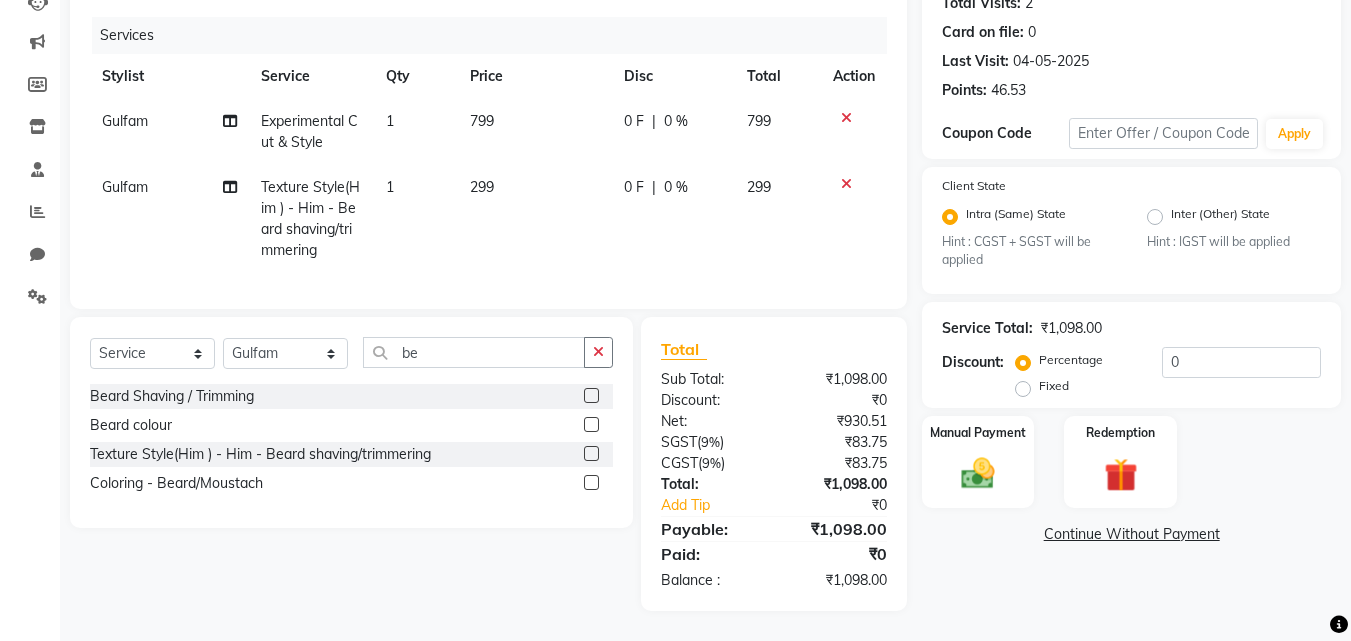 click on "Name: Rohith  Membership:  No Active Membership  Total Visits:  2 Card on file:  0 Last Visit:   04-05-2025 Points:   46.53  Coupon Code Apply Client State Intra (Same) State Hint : CGST + SGST will be applied Inter (Other) State Hint : IGST will be applied Service Total:  ₹1,098.00  Discount:  Percentage   Fixed  0 Manual Payment Redemption  Continue Without Payment" 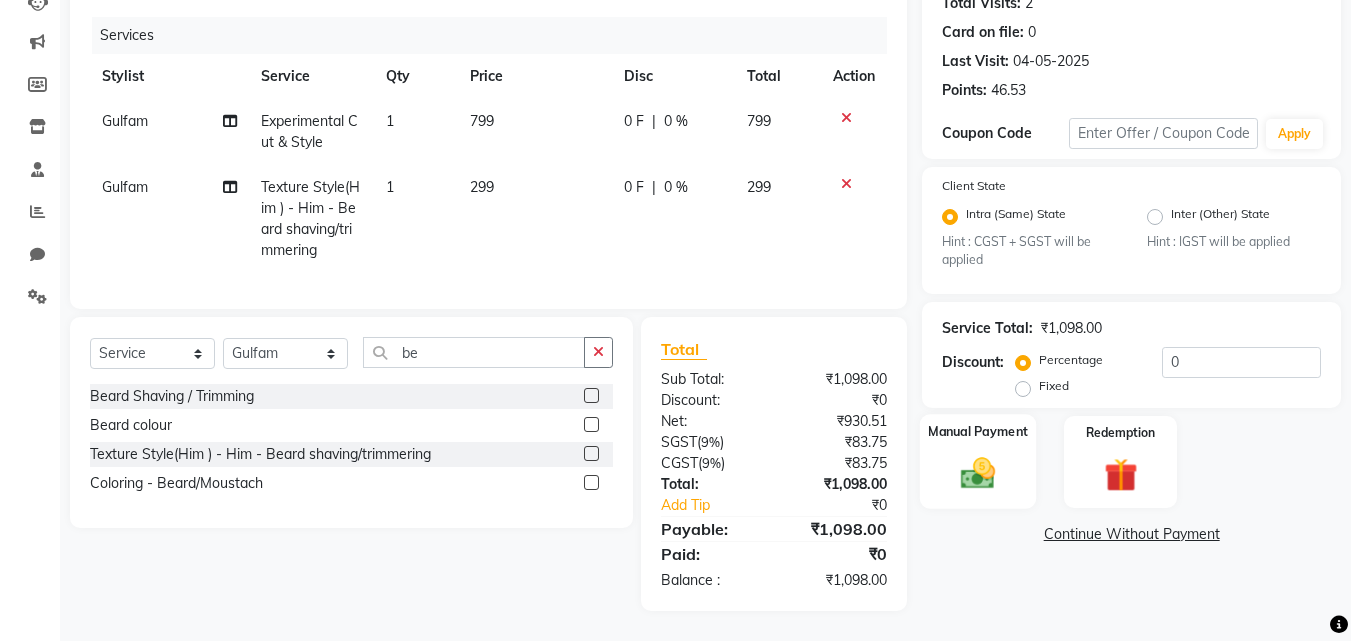 click on "Manual Payment" 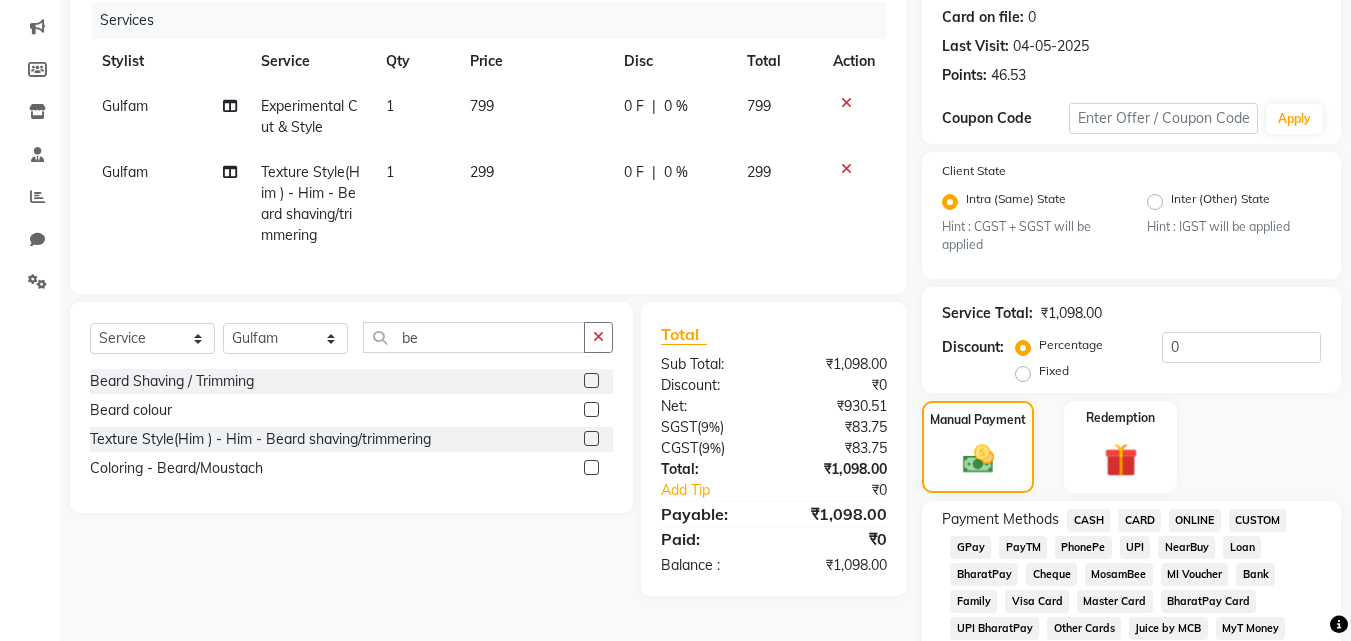 click on "CASH" 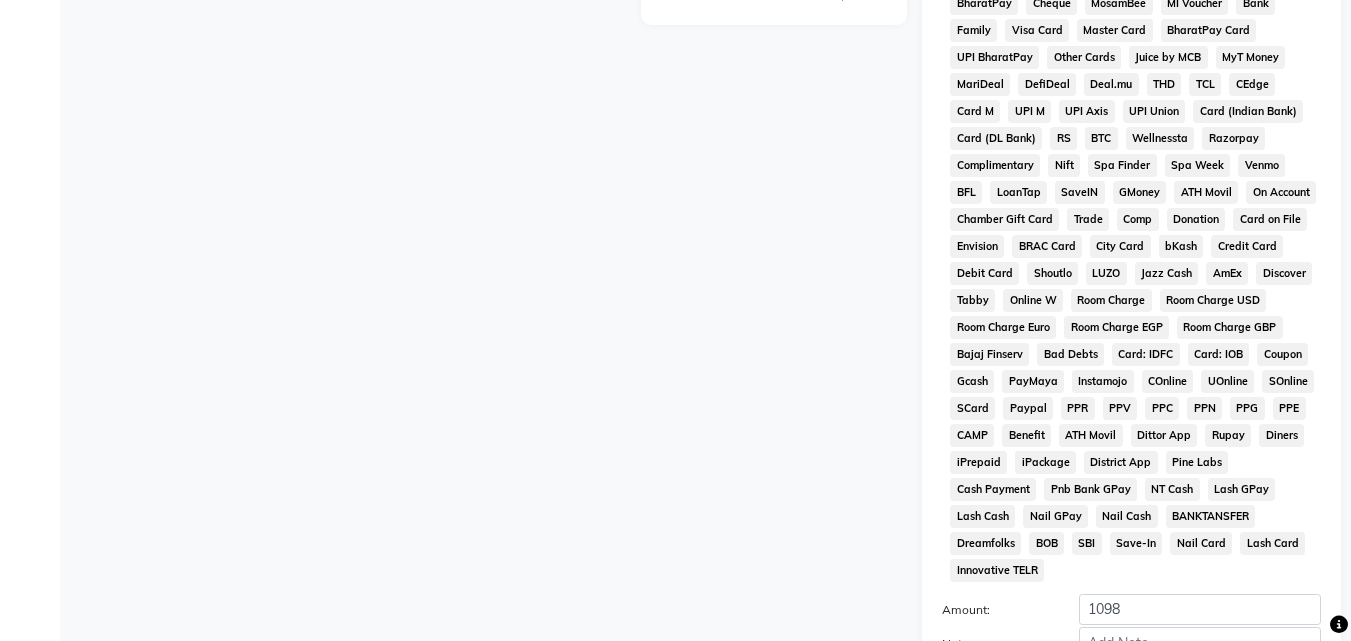 scroll, scrollTop: 996, scrollLeft: 0, axis: vertical 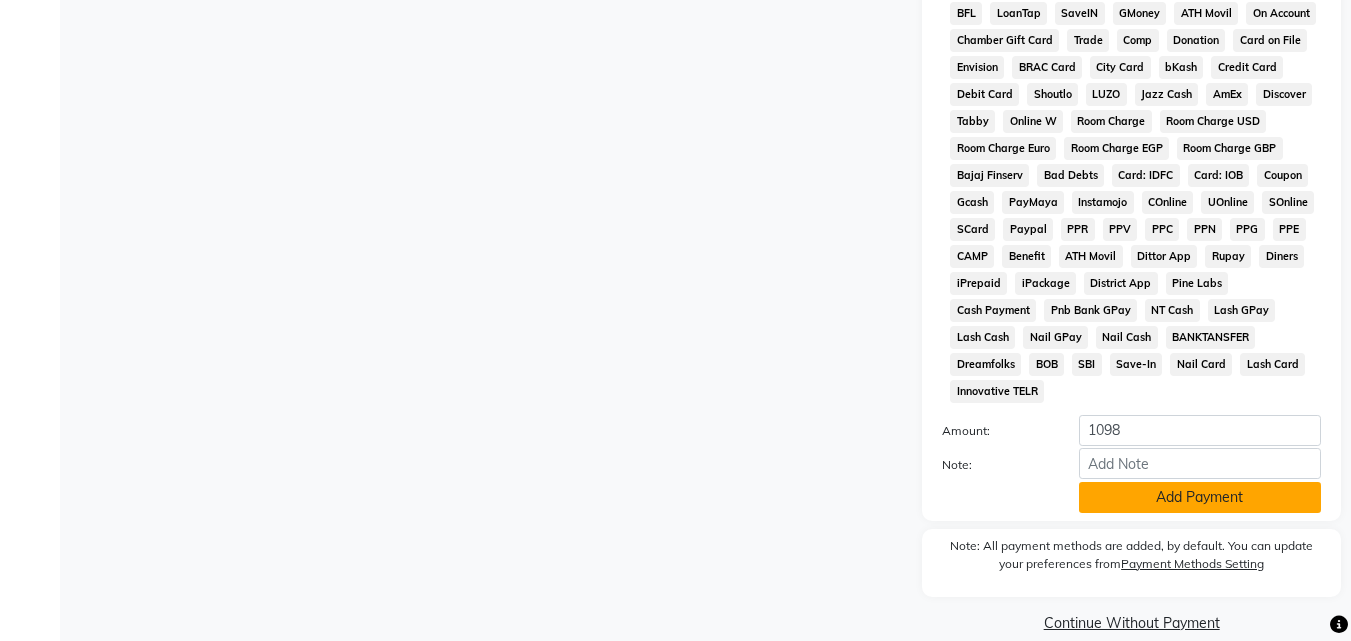 click on "Add Payment" 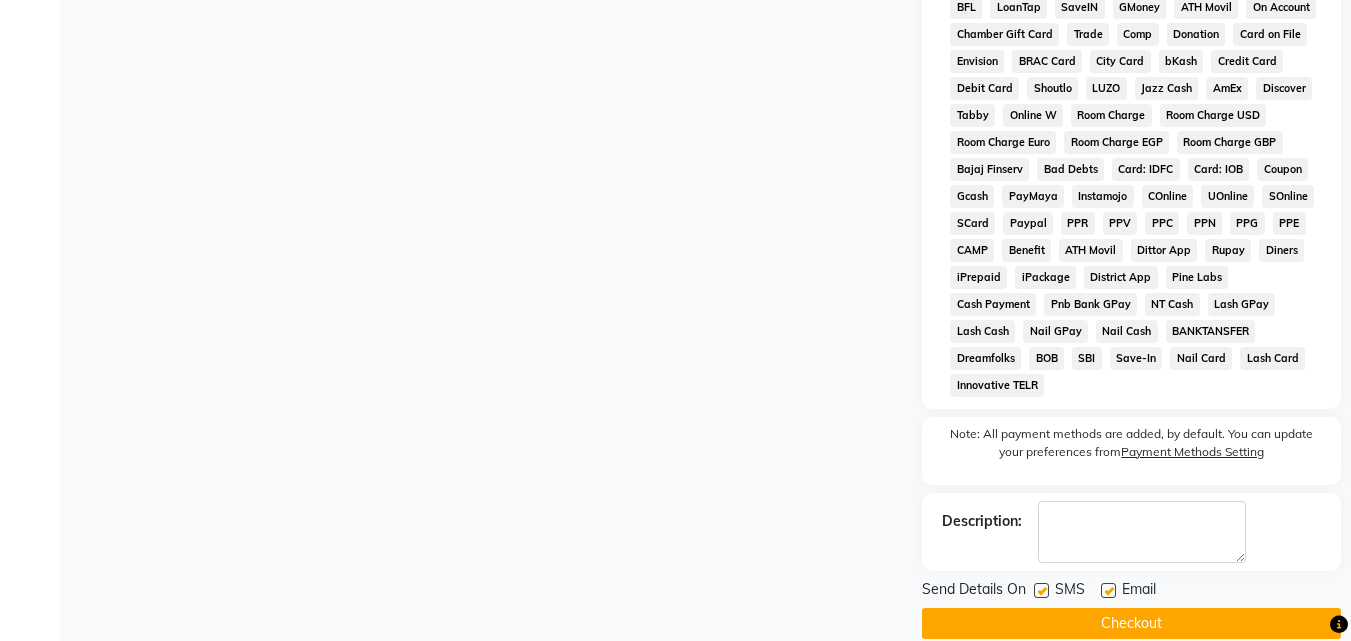 scroll, scrollTop: 1003, scrollLeft: 0, axis: vertical 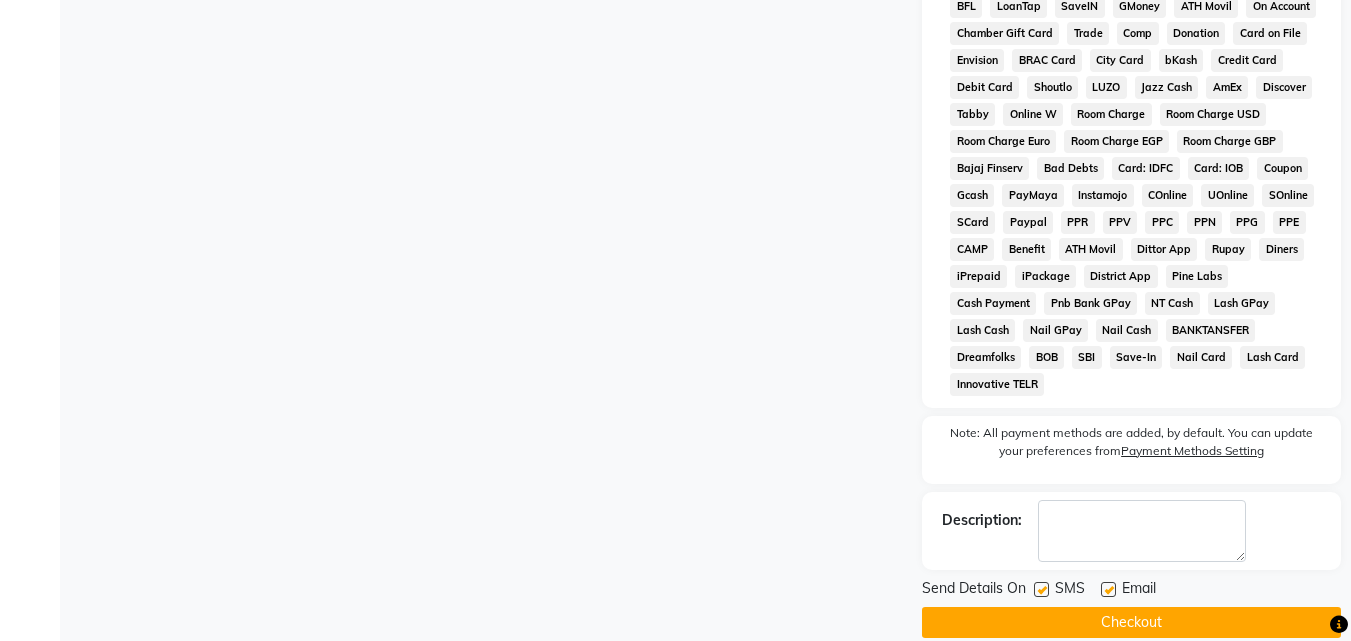 click on "Checkout" 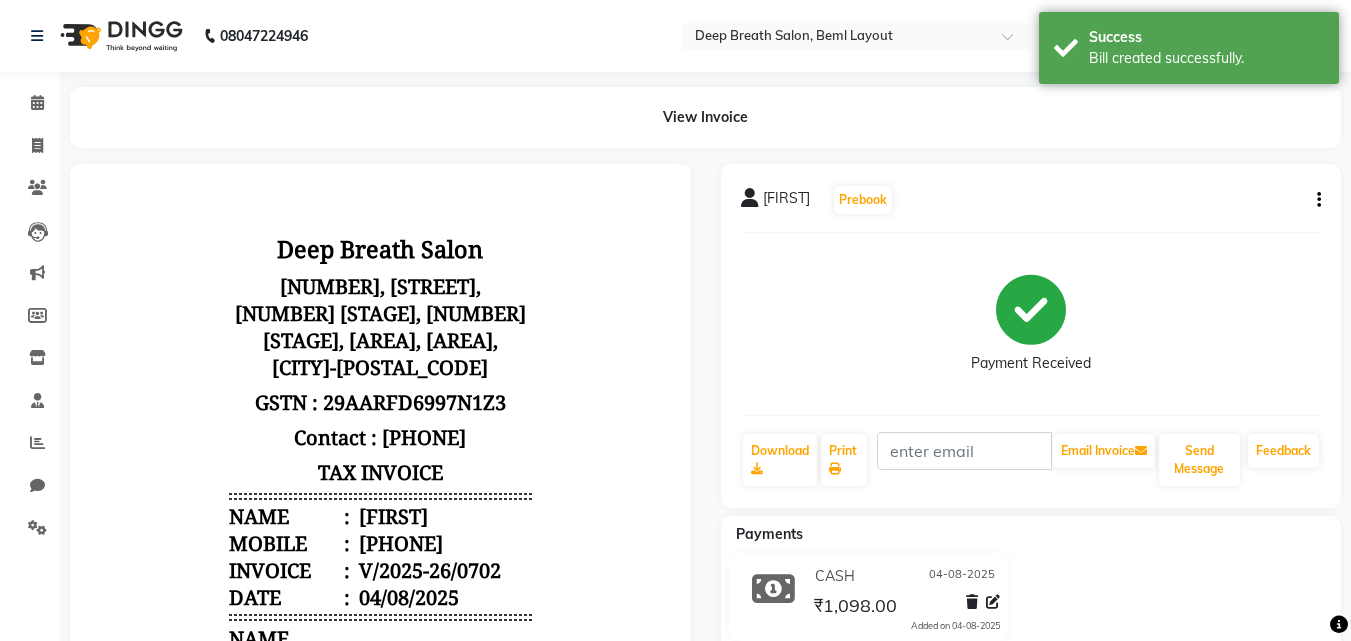 scroll, scrollTop: 0, scrollLeft: 0, axis: both 